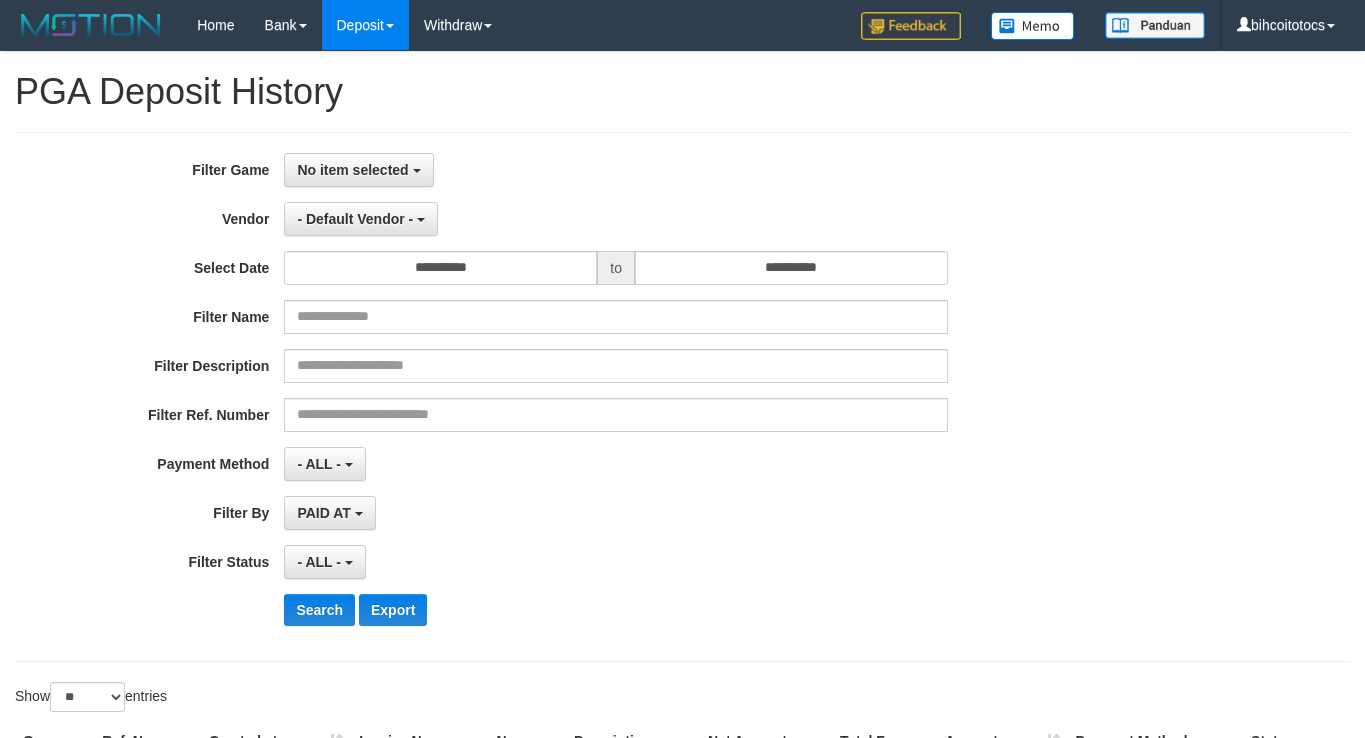 select on "**********" 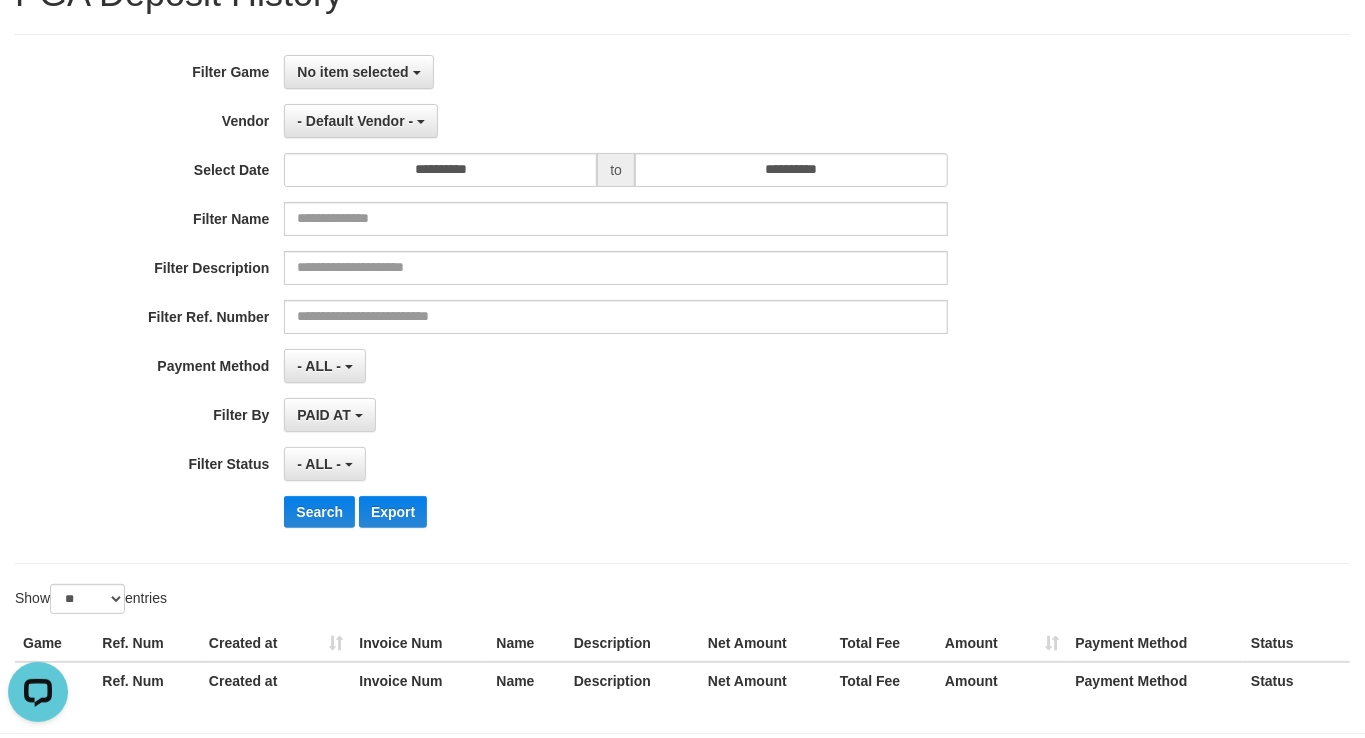 scroll, scrollTop: 0, scrollLeft: 0, axis: both 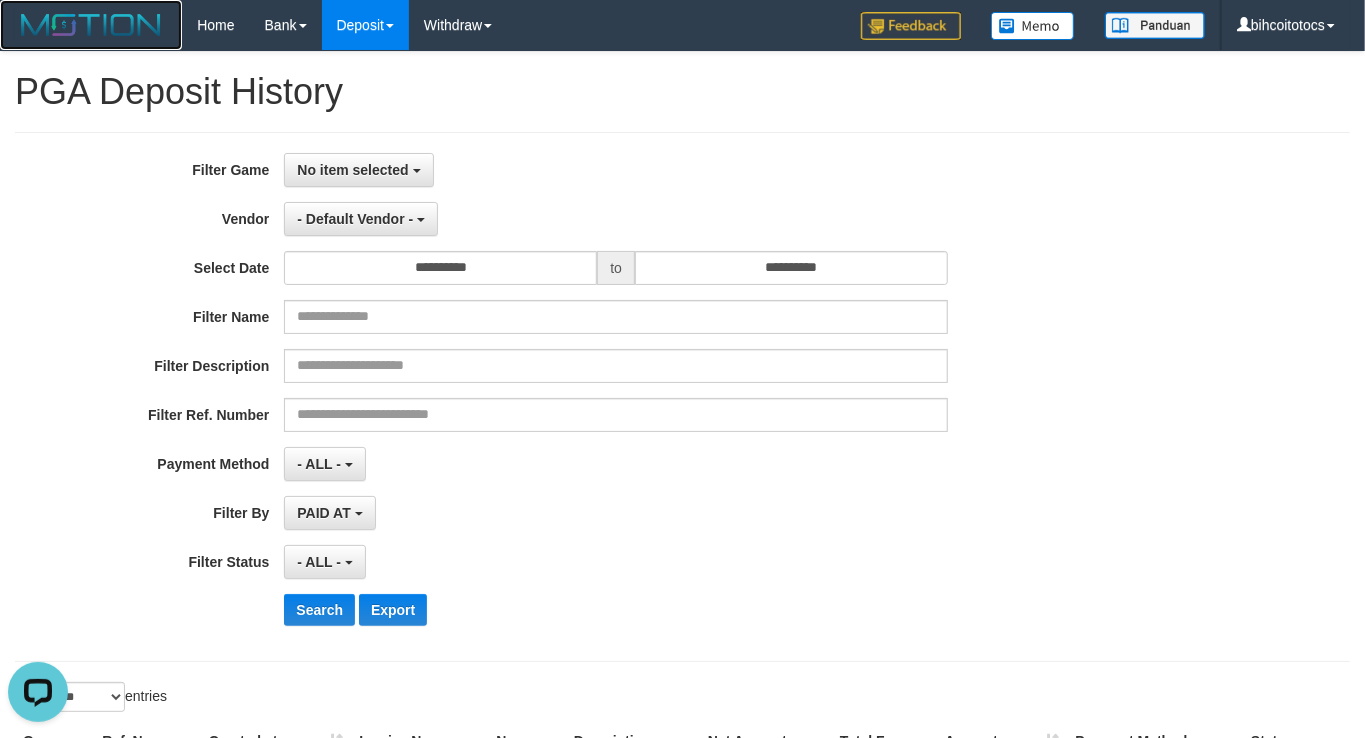 click at bounding box center [91, 25] 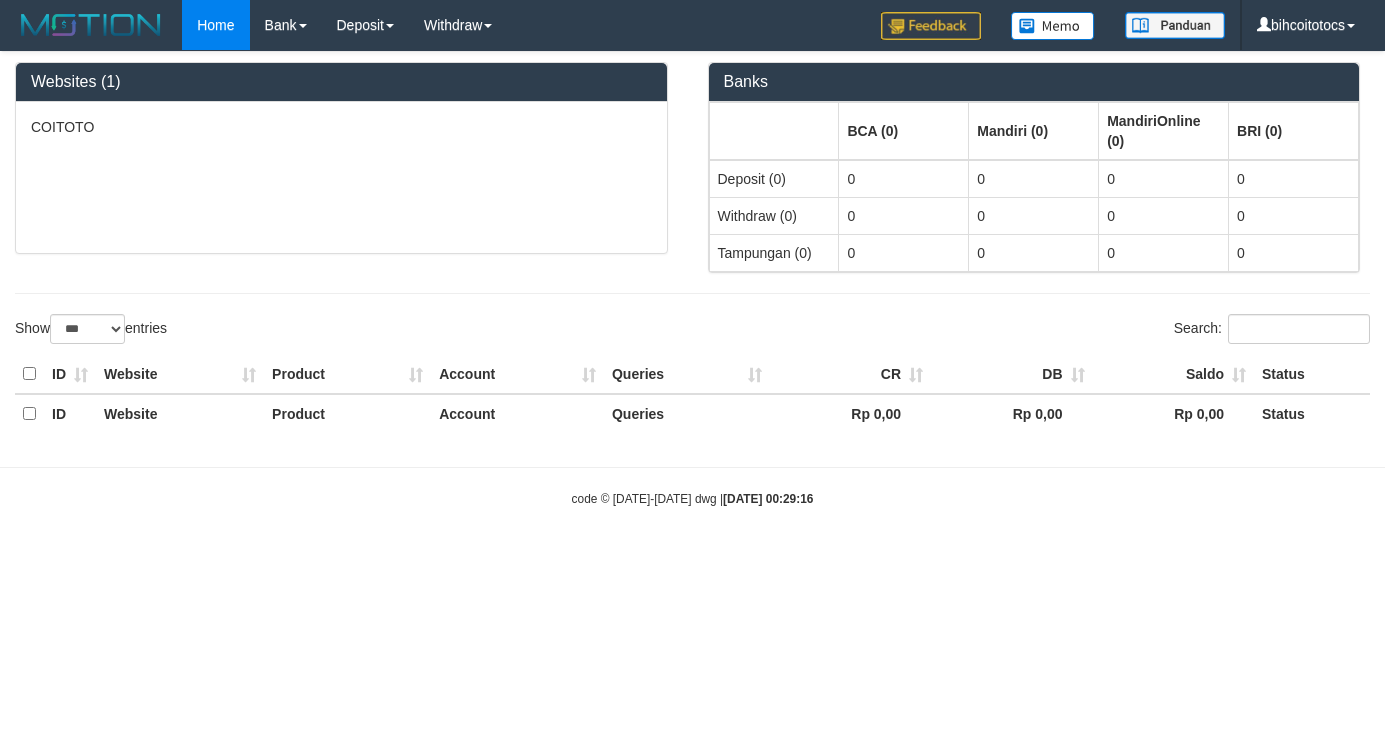 select on "***" 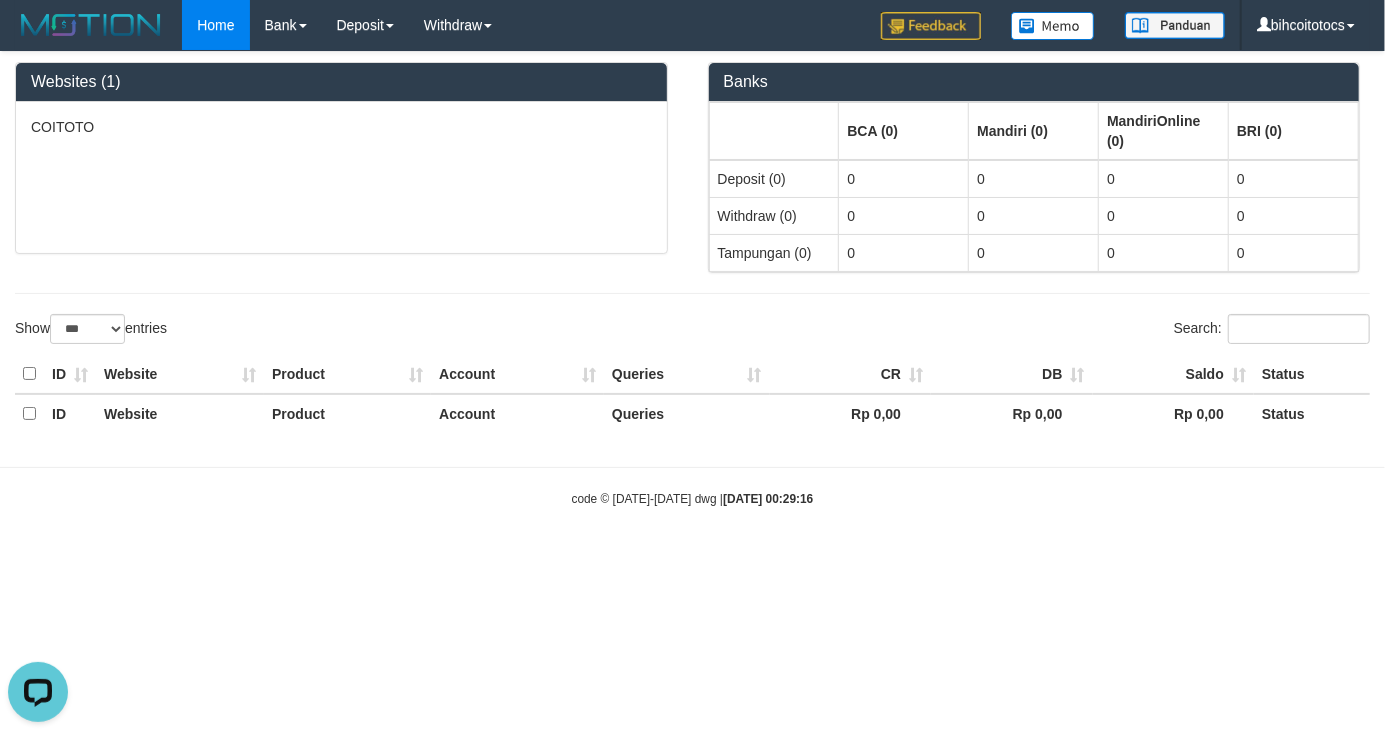 scroll, scrollTop: 0, scrollLeft: 0, axis: both 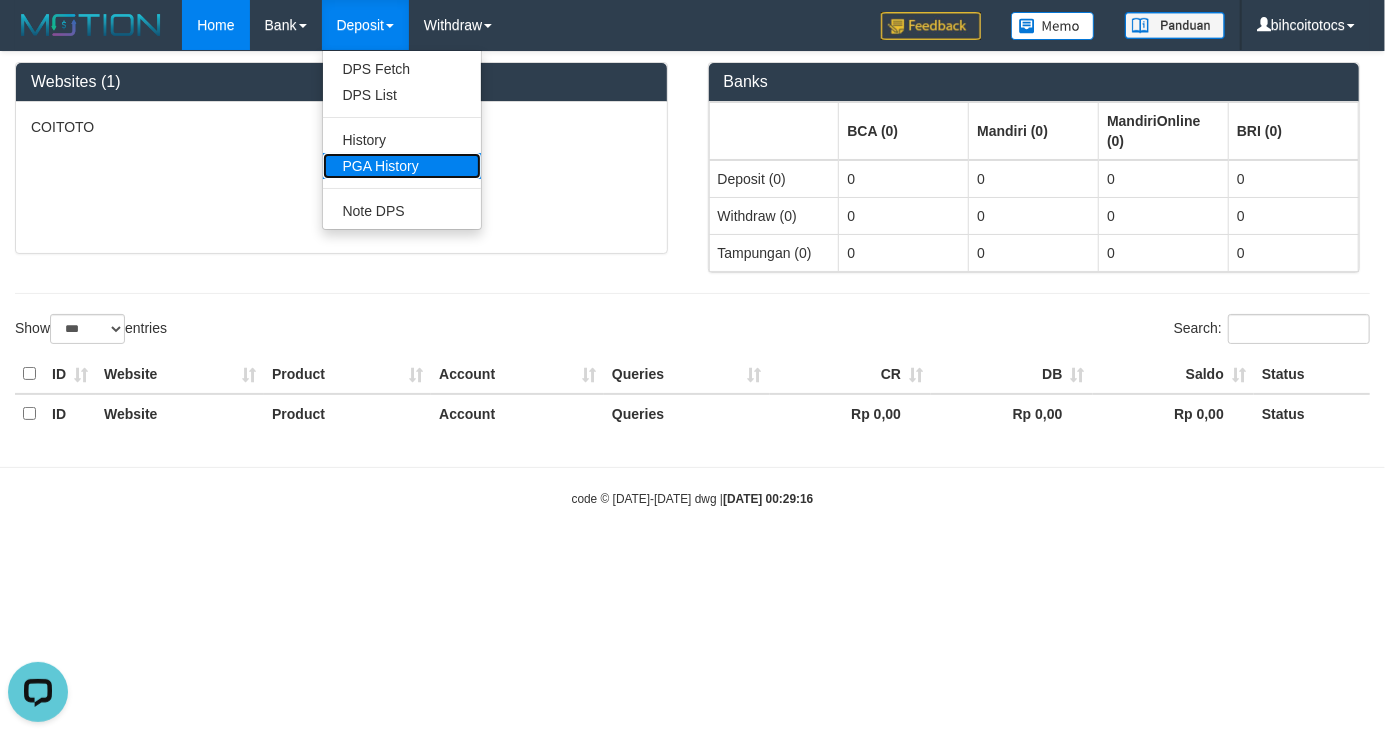 click on "PGA History" at bounding box center [402, 166] 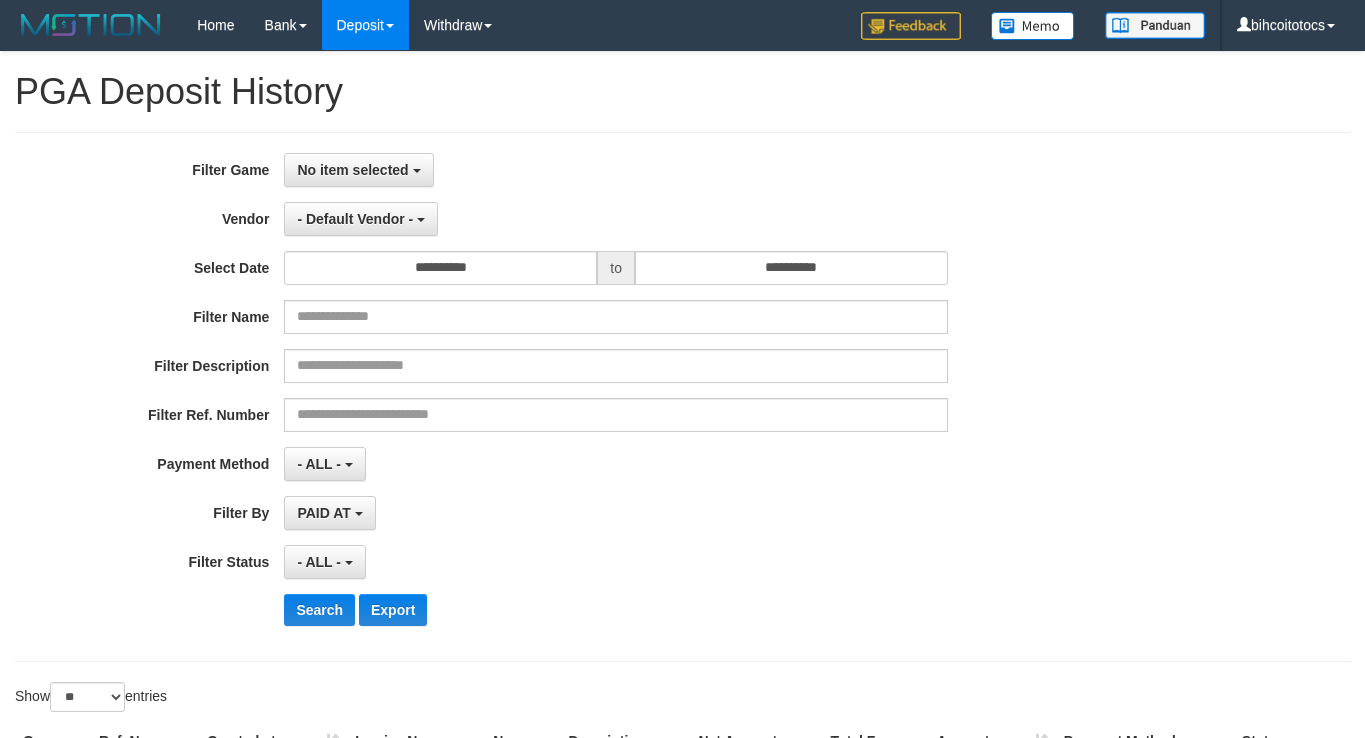 select 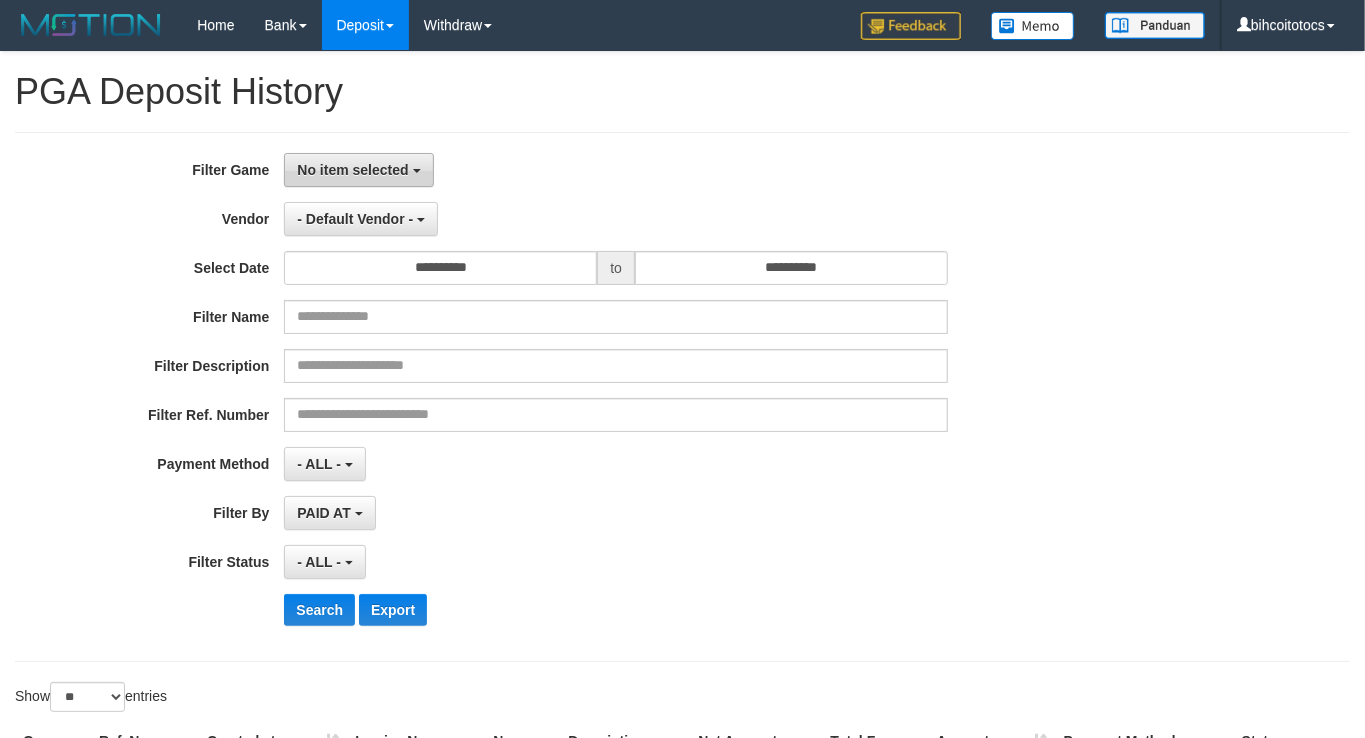 click on "No item selected" at bounding box center [352, 170] 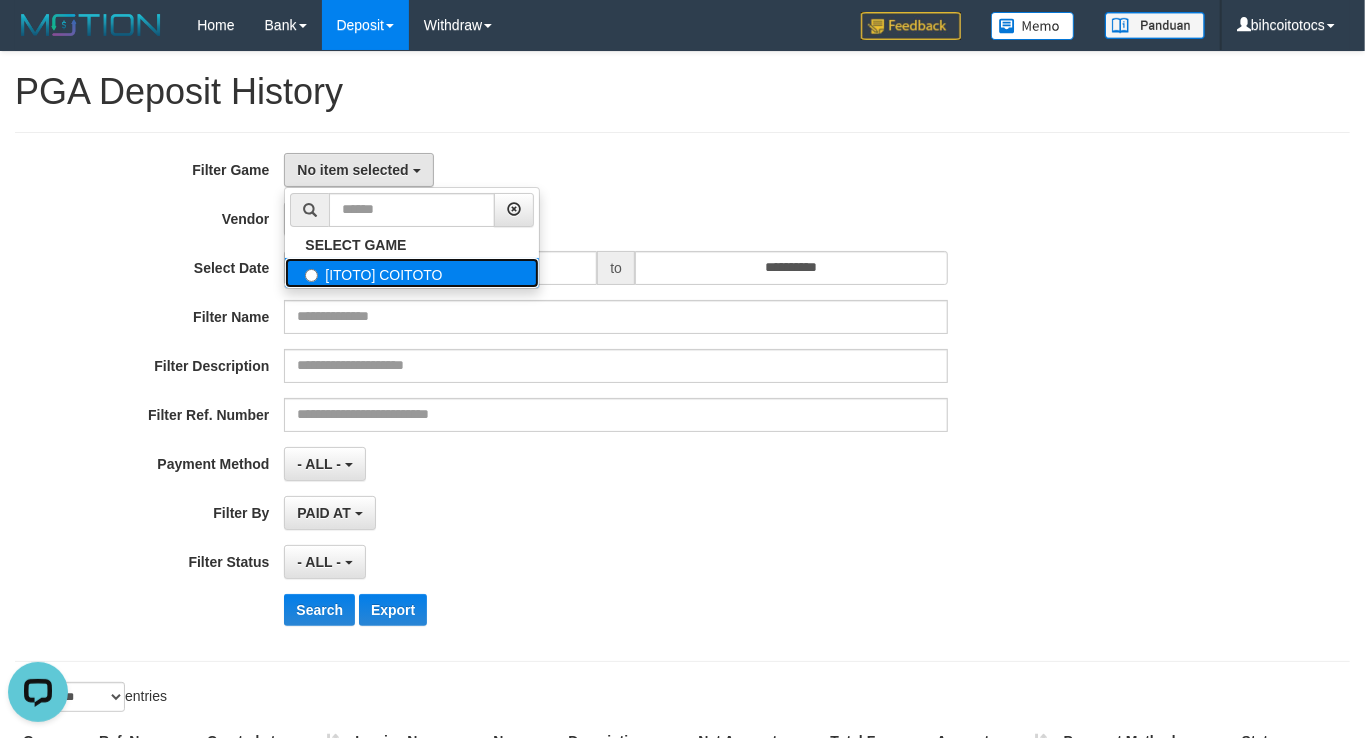 scroll, scrollTop: 0, scrollLeft: 0, axis: both 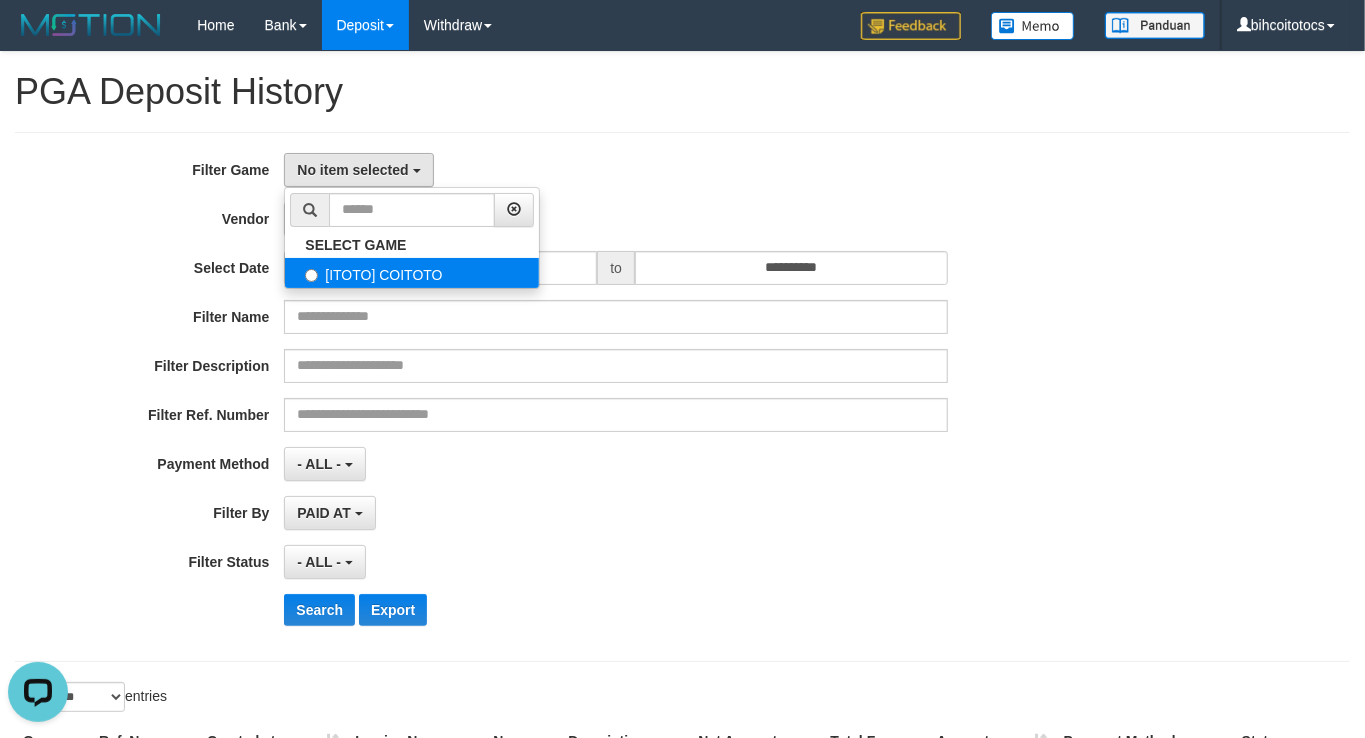 select on "****" 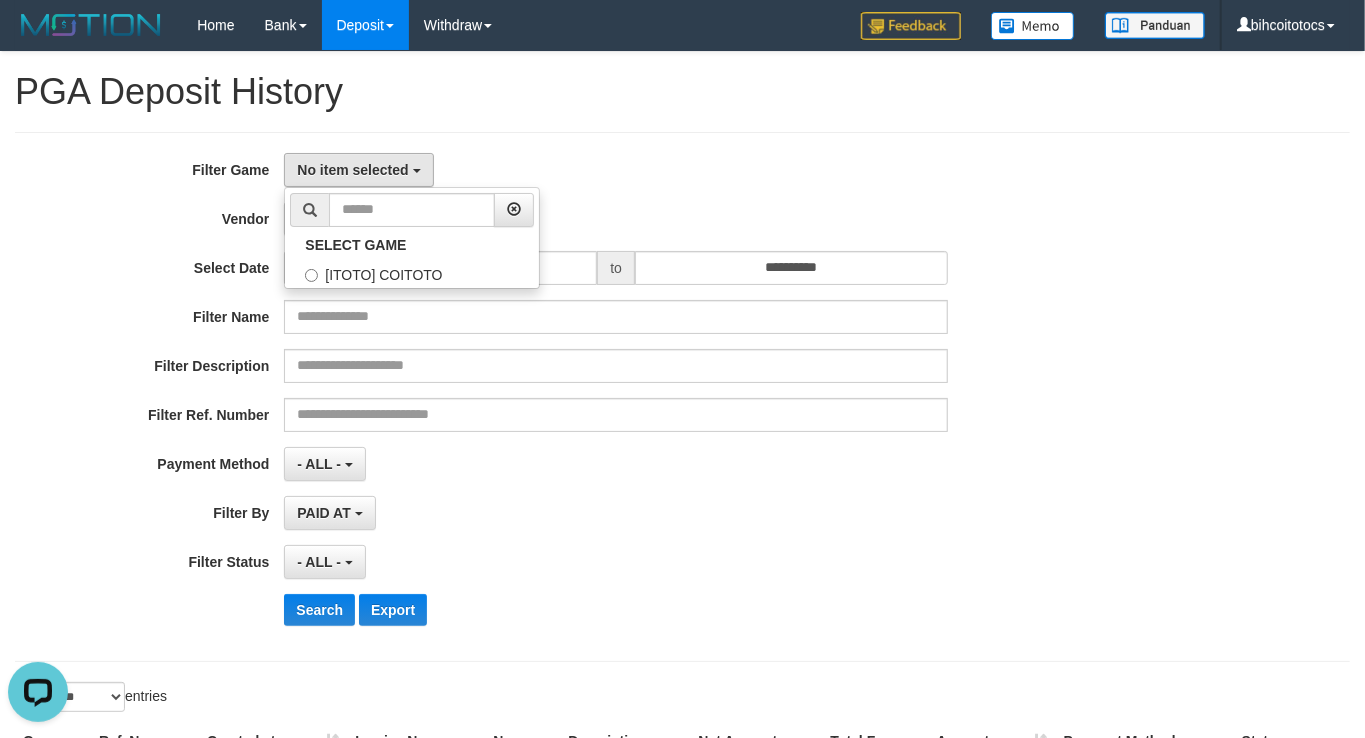 scroll, scrollTop: 17, scrollLeft: 0, axis: vertical 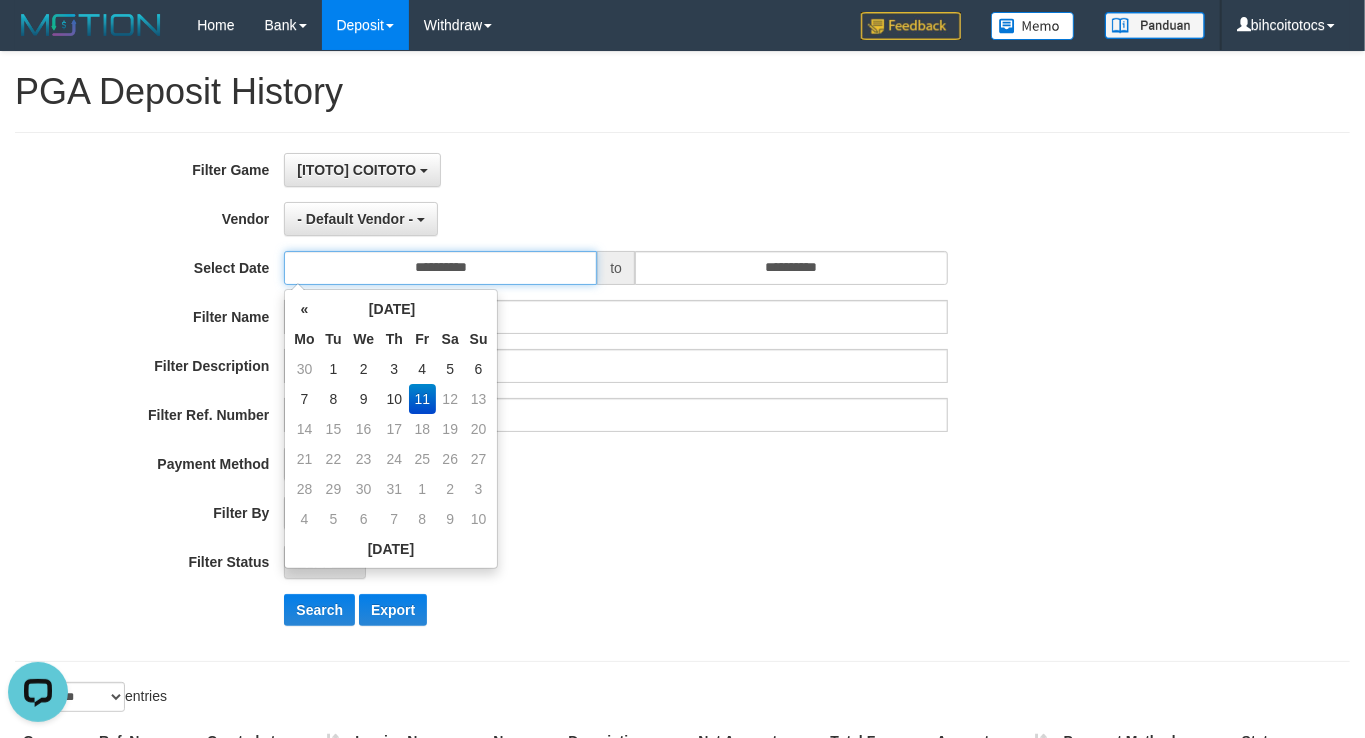 click on "**********" at bounding box center [440, 268] 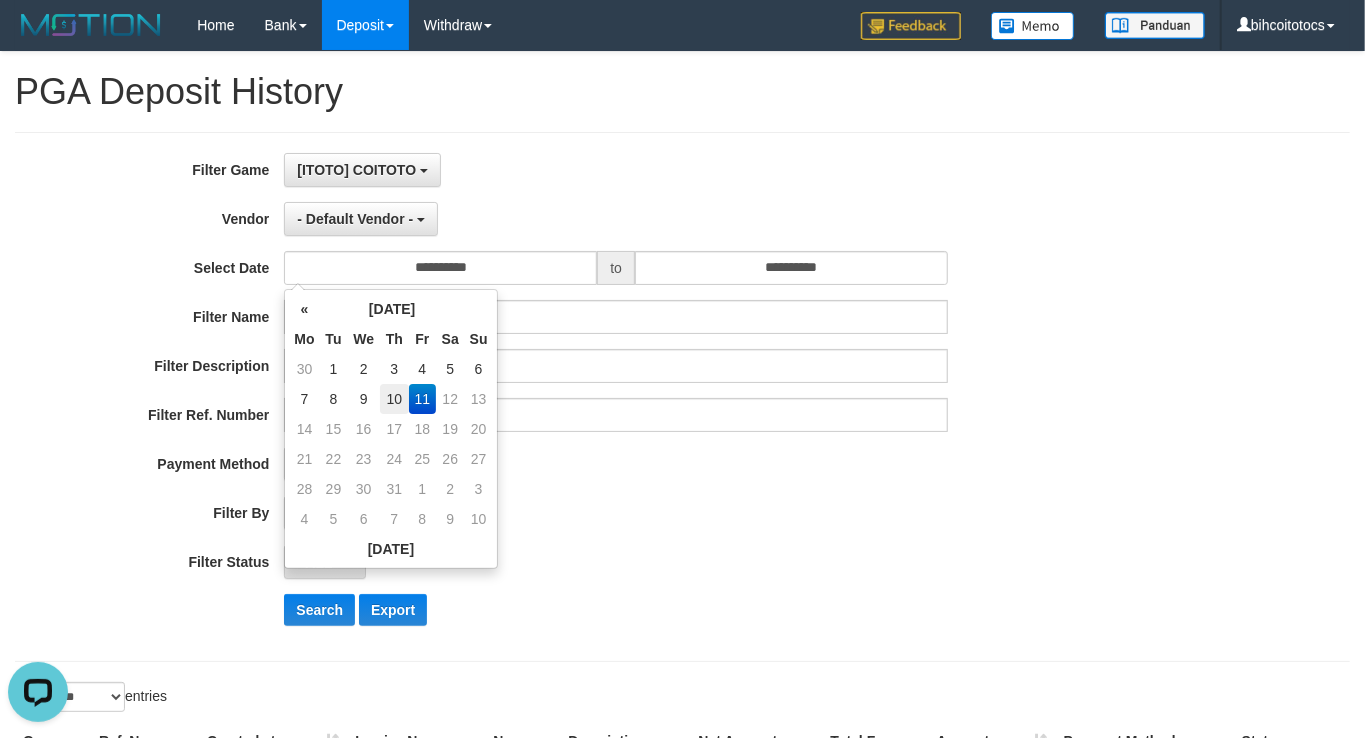 click on "10" at bounding box center [394, 399] 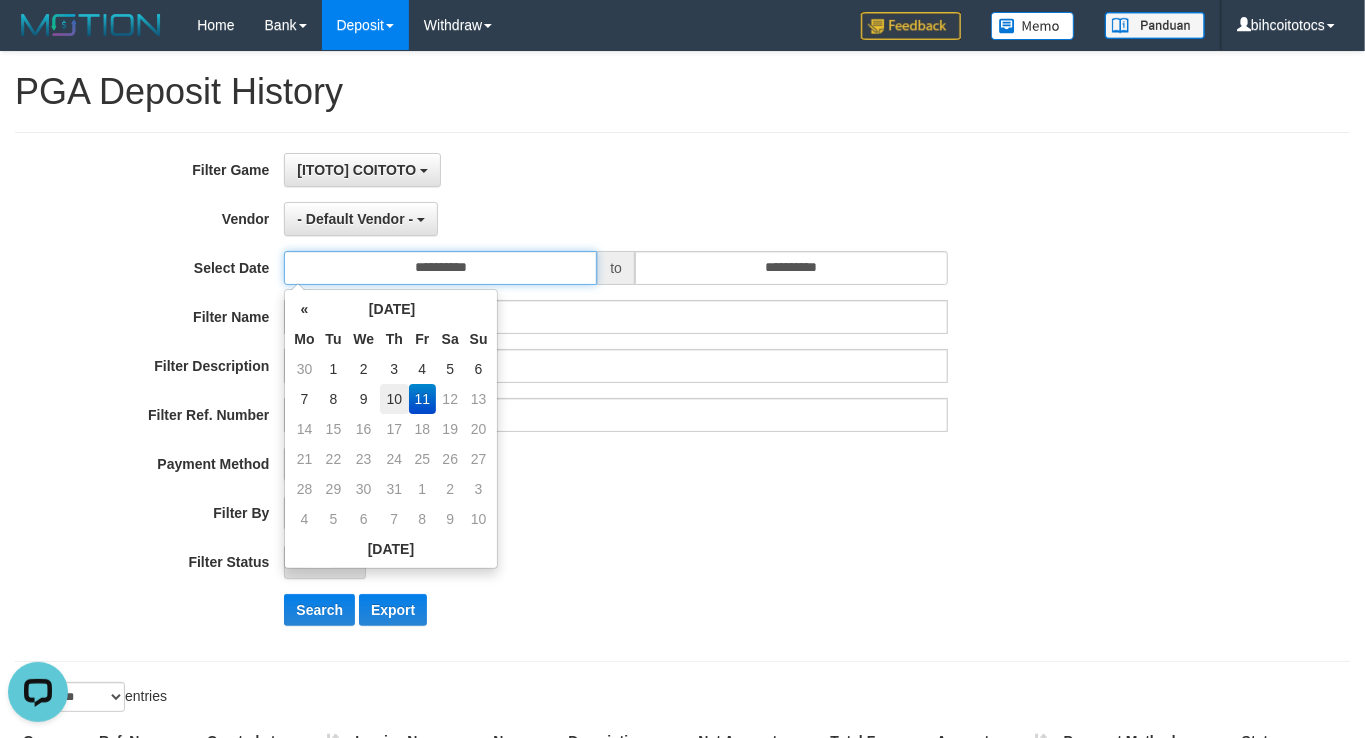 type on "**********" 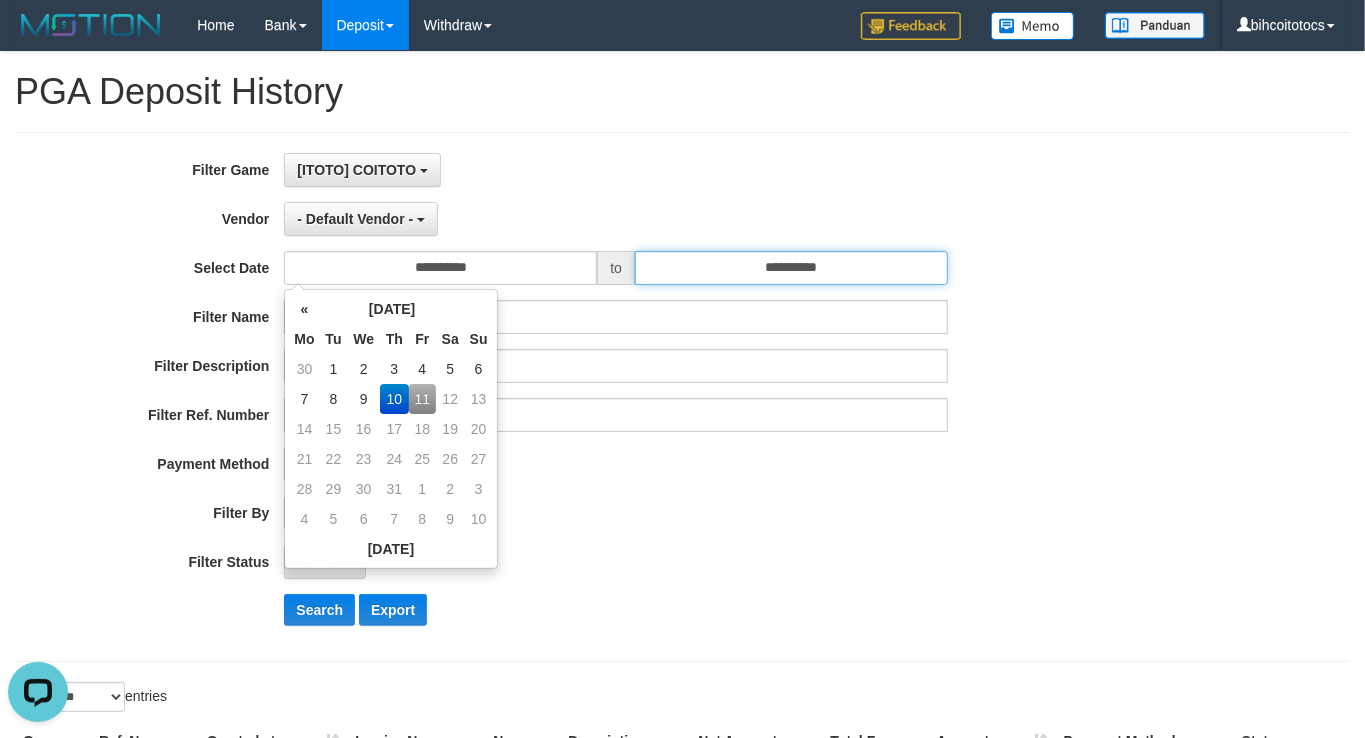 click on "**********" at bounding box center [791, 268] 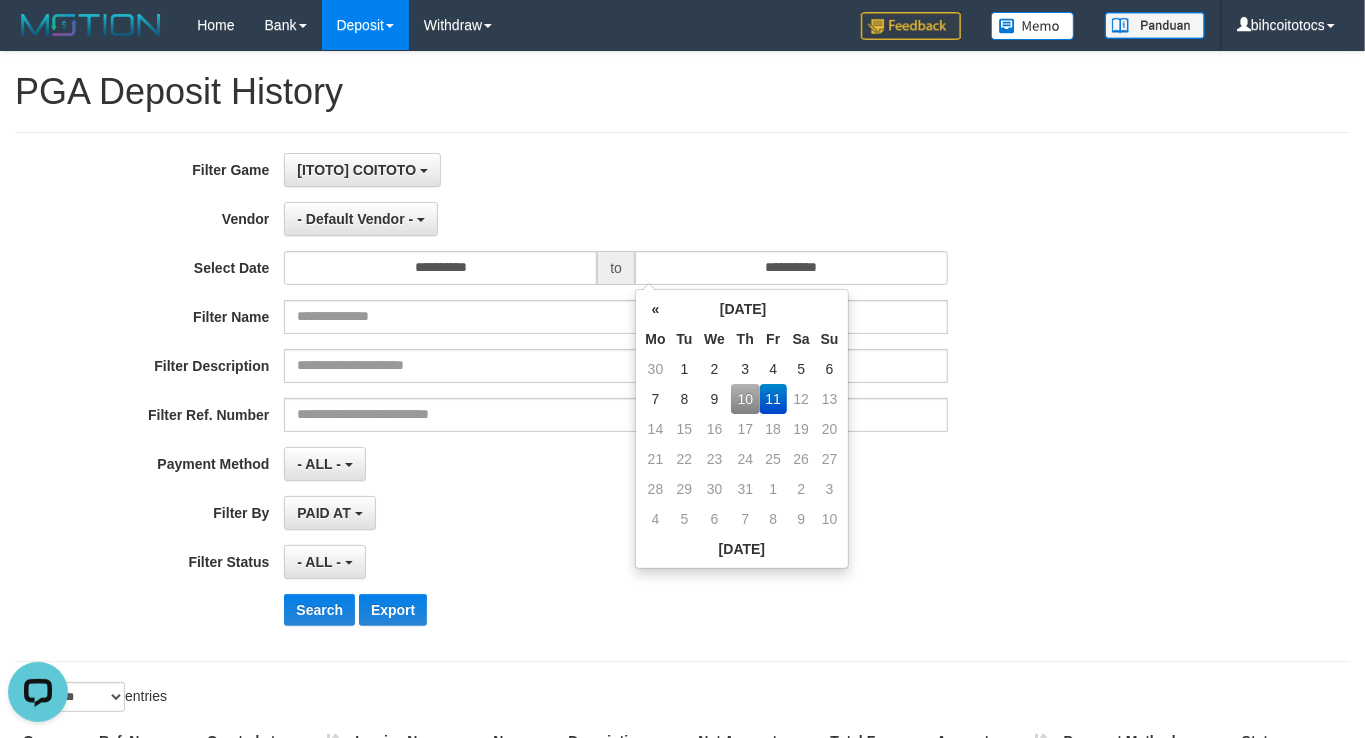 click on "10" at bounding box center (745, 399) 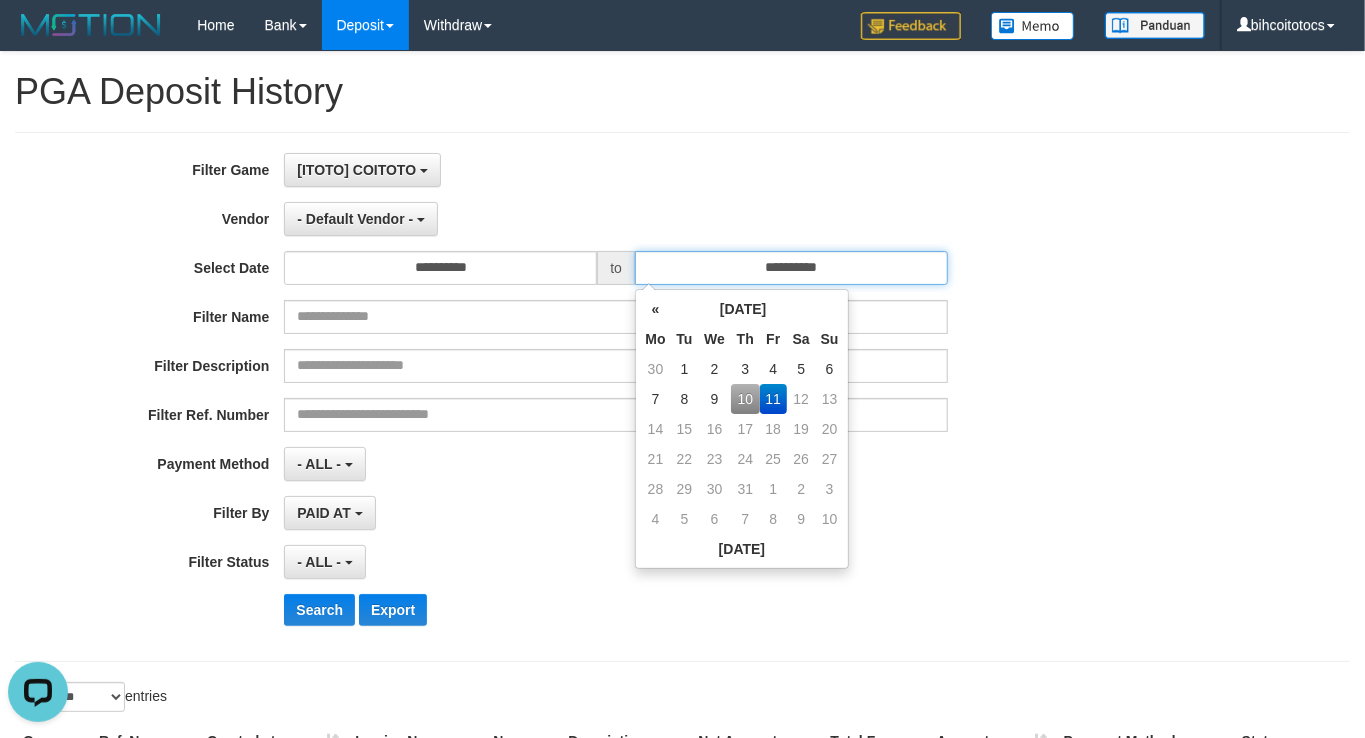 type on "**********" 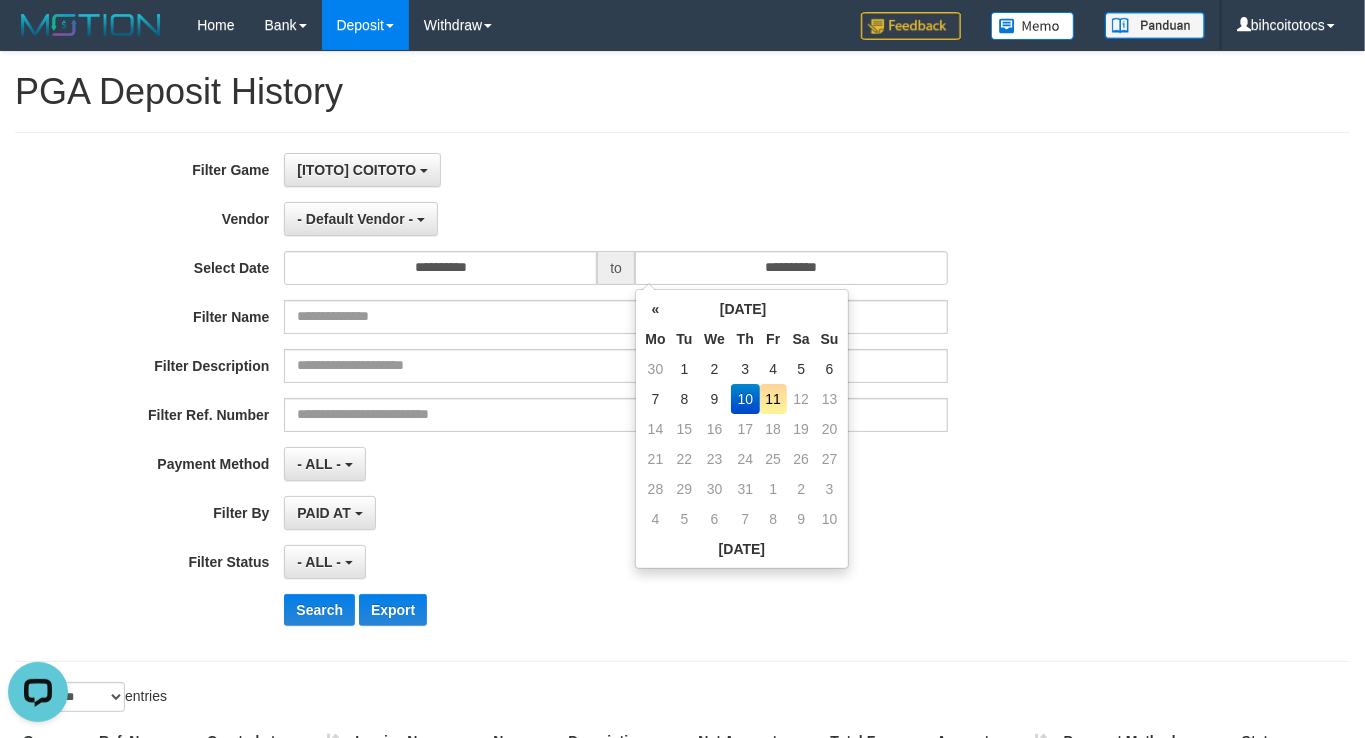 click on "**********" at bounding box center [569, 268] 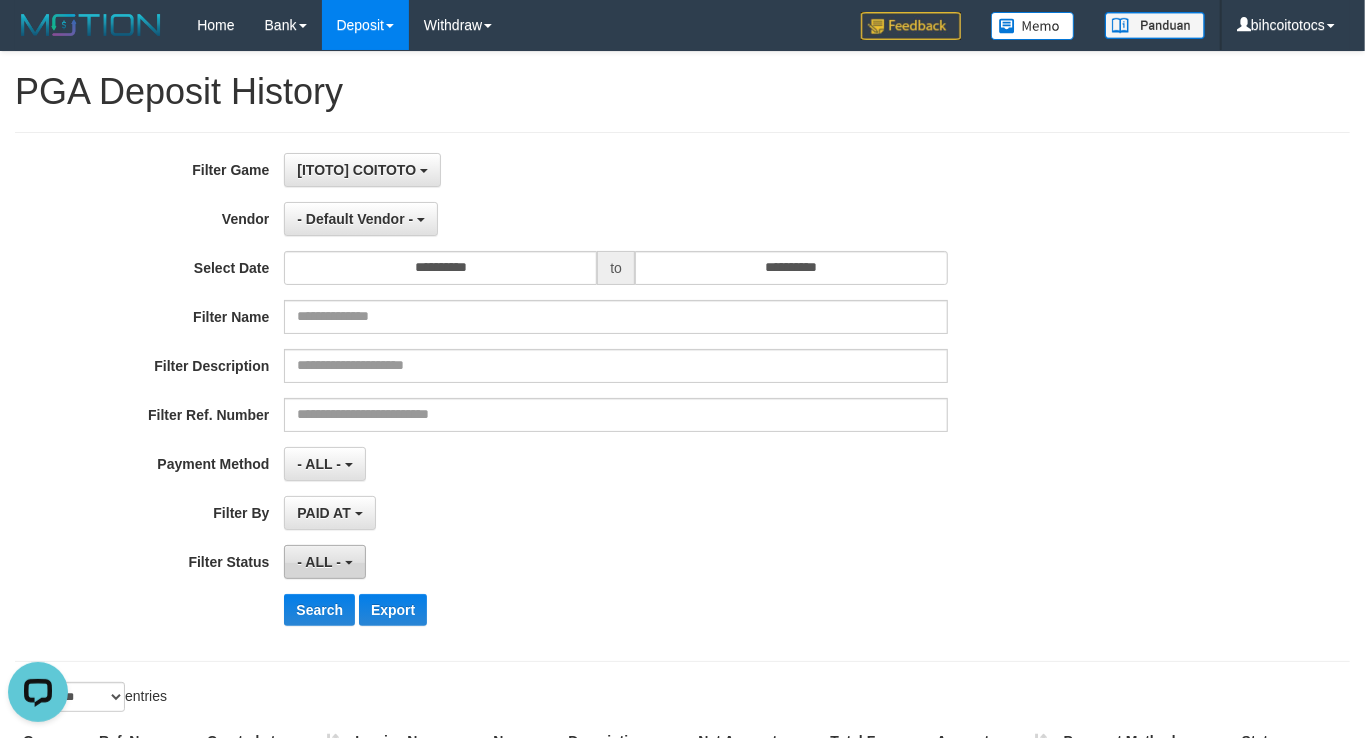 click on "- ALL -" at bounding box center (324, 562) 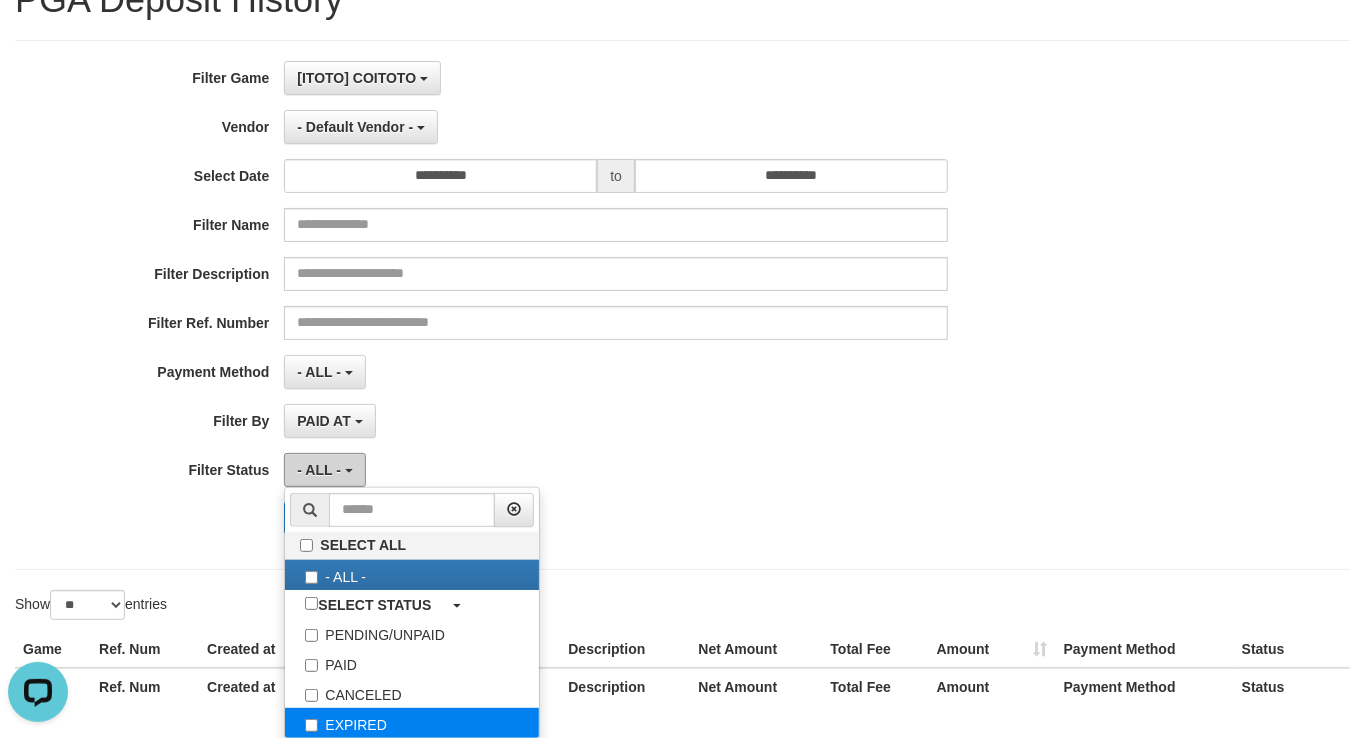 scroll, scrollTop: 133, scrollLeft: 0, axis: vertical 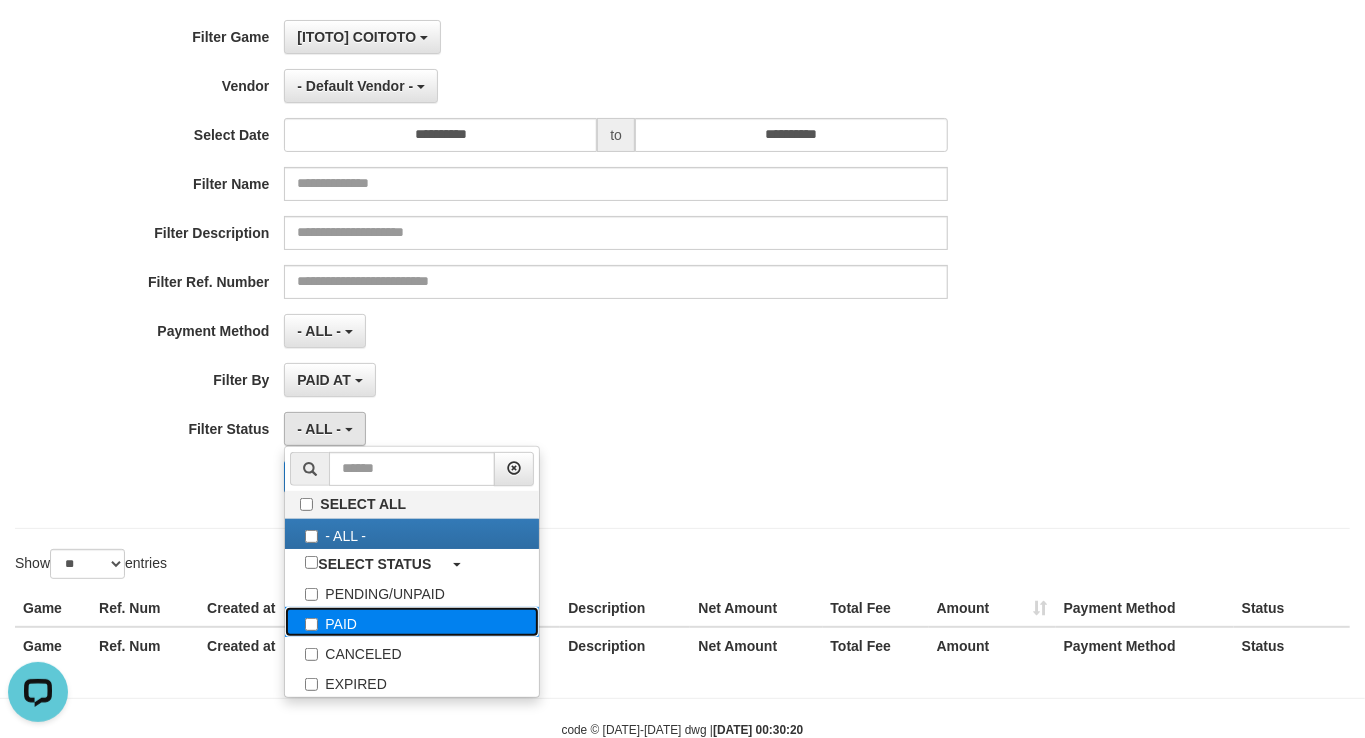 click on "PAID" at bounding box center (412, 622) 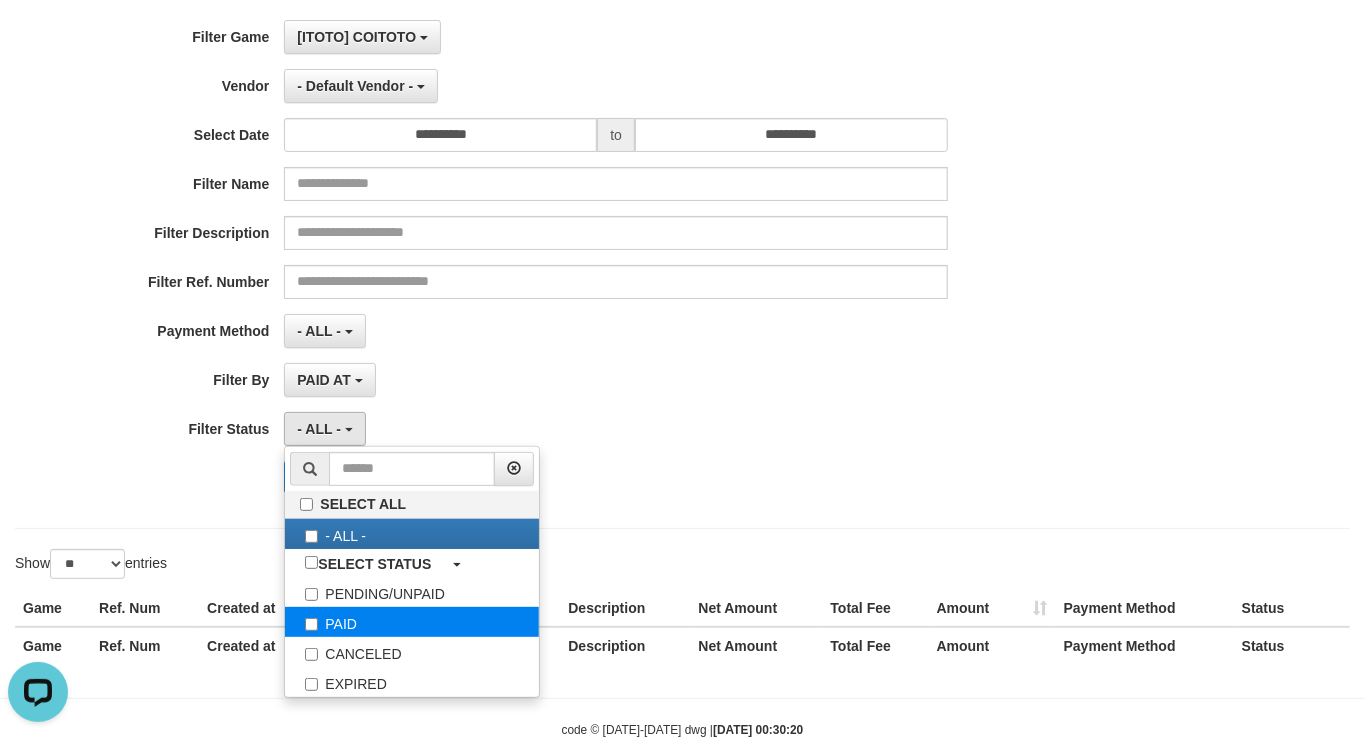 select on "*" 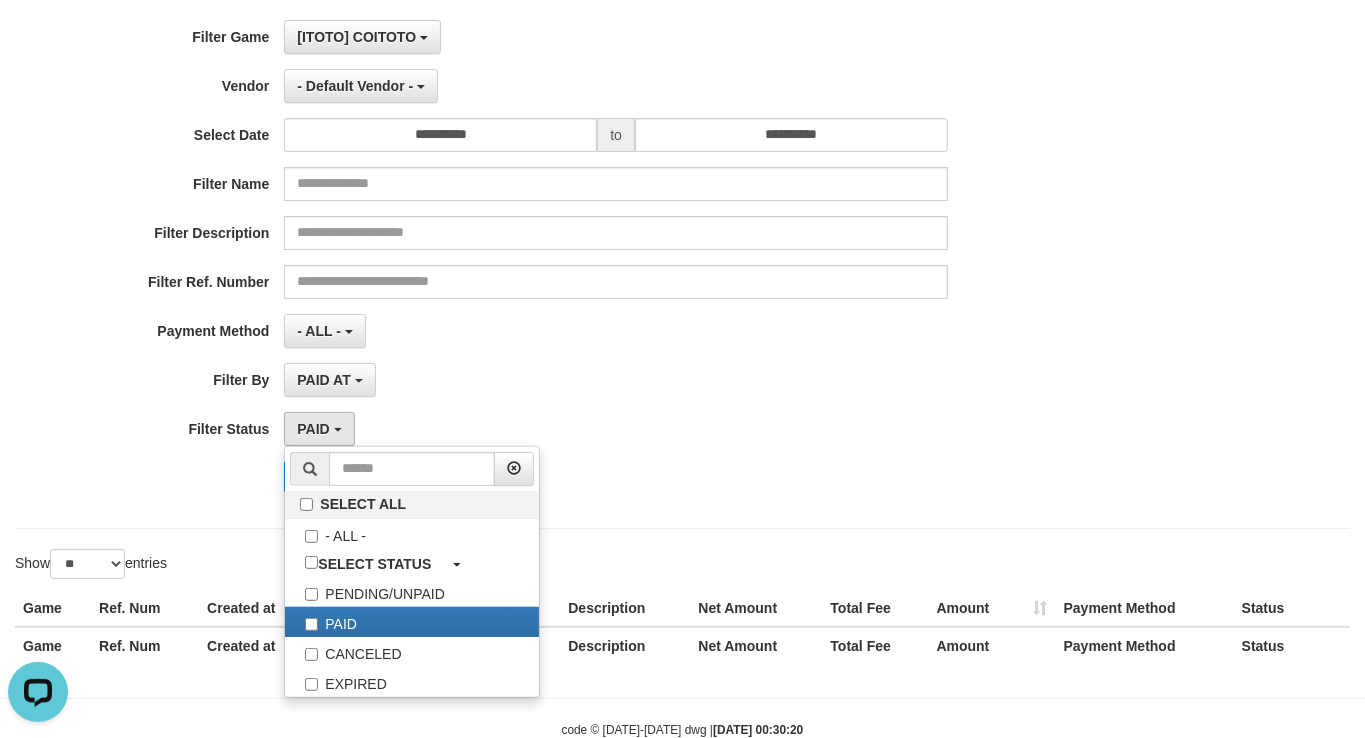 click on "- ALL -    SELECT ALL  - ALL -  SELECT PAYMENT METHOD
Mandiri
BNI
OVO
CIMB
BRI
MAYBANK
PERMATA
DANAMON
INDOMARET
ALFAMART
GOPAY
CC
BCA
QRIS
SINARMAS
LINKAJA
SHOPEEPAY
ATMBERSAMA
DANA
ARTHAGRAHA
SAMPOERNA
OCBCNISP" at bounding box center (616, 331) 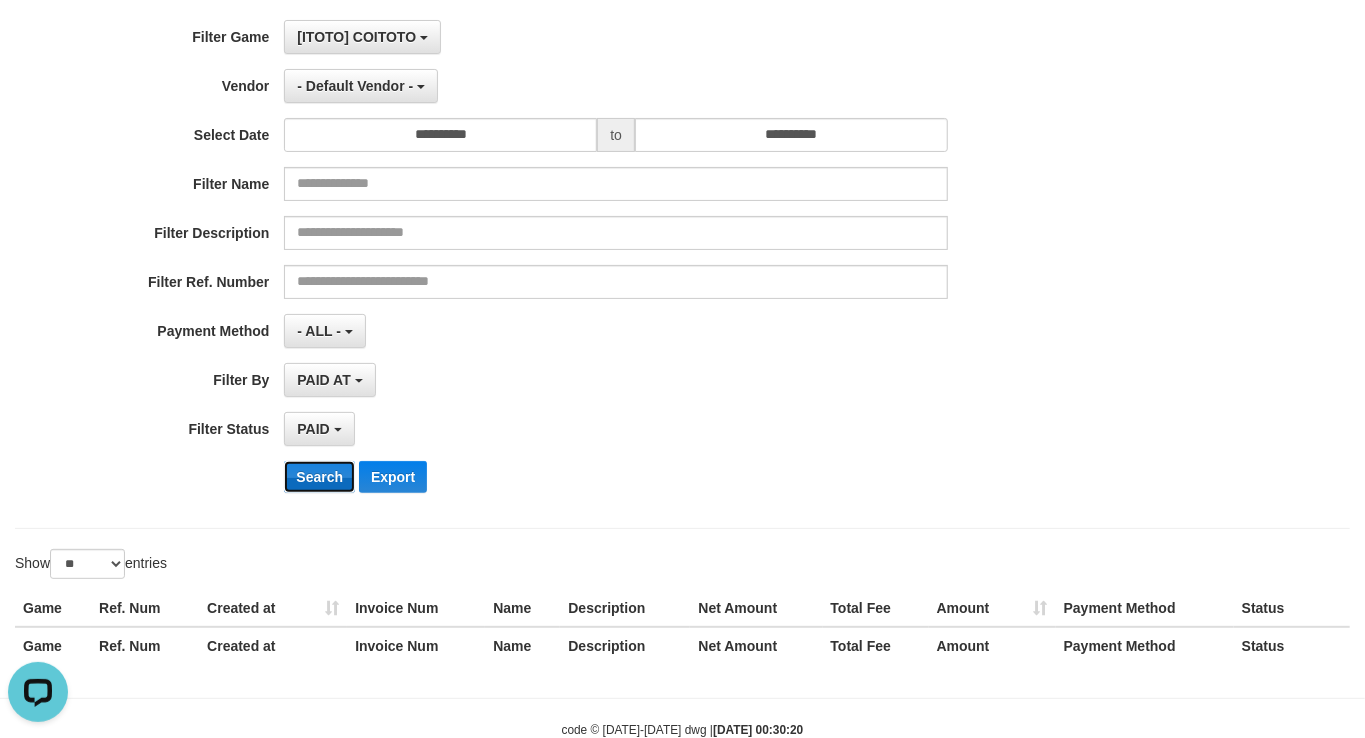 click on "Search" at bounding box center [319, 477] 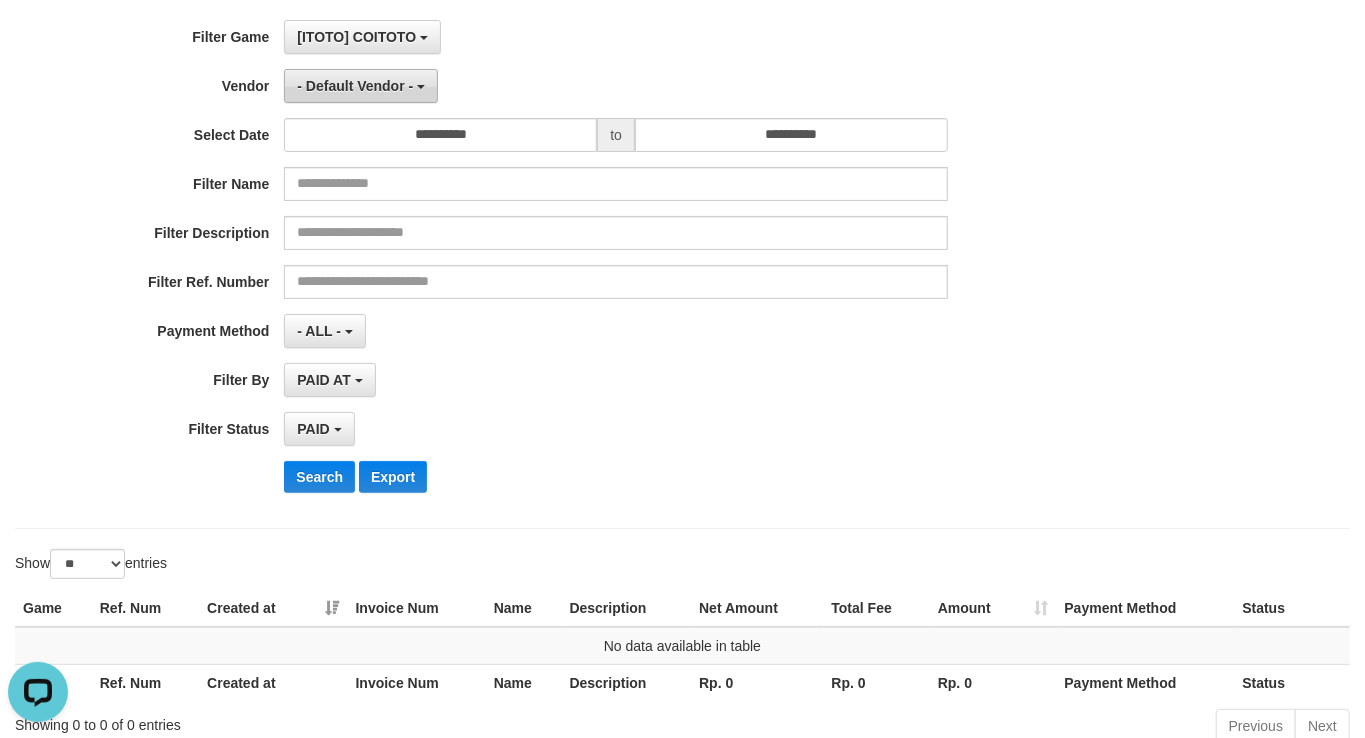 click on "- Default Vendor -" at bounding box center [355, 86] 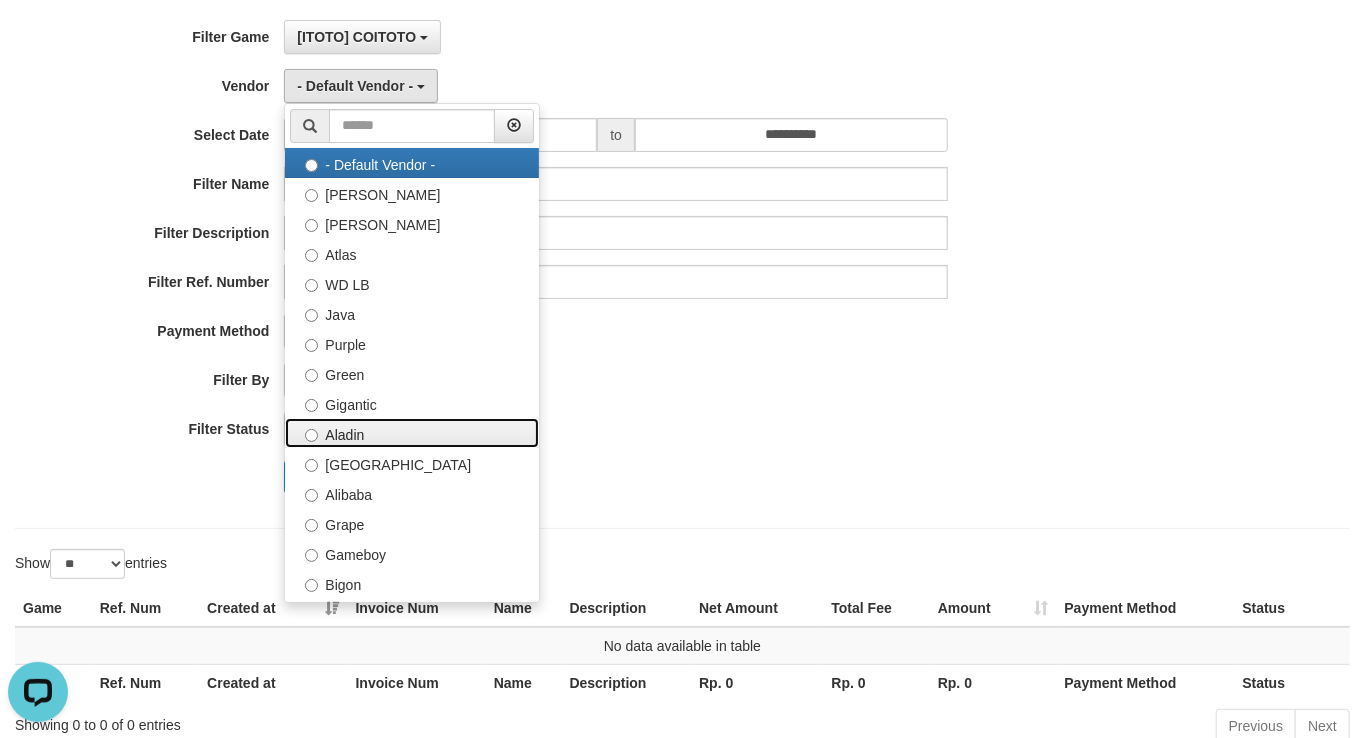 click on "Aladin" at bounding box center (412, 433) 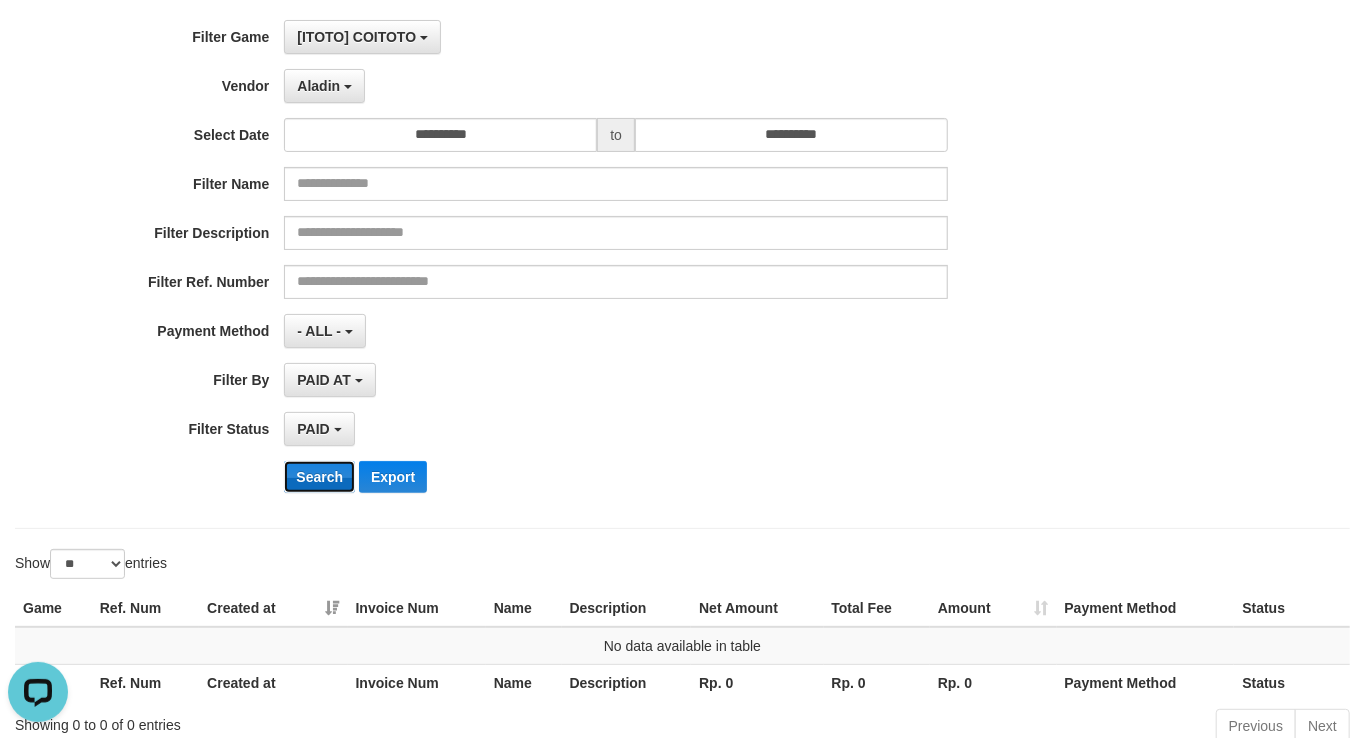 click on "Search" at bounding box center (319, 477) 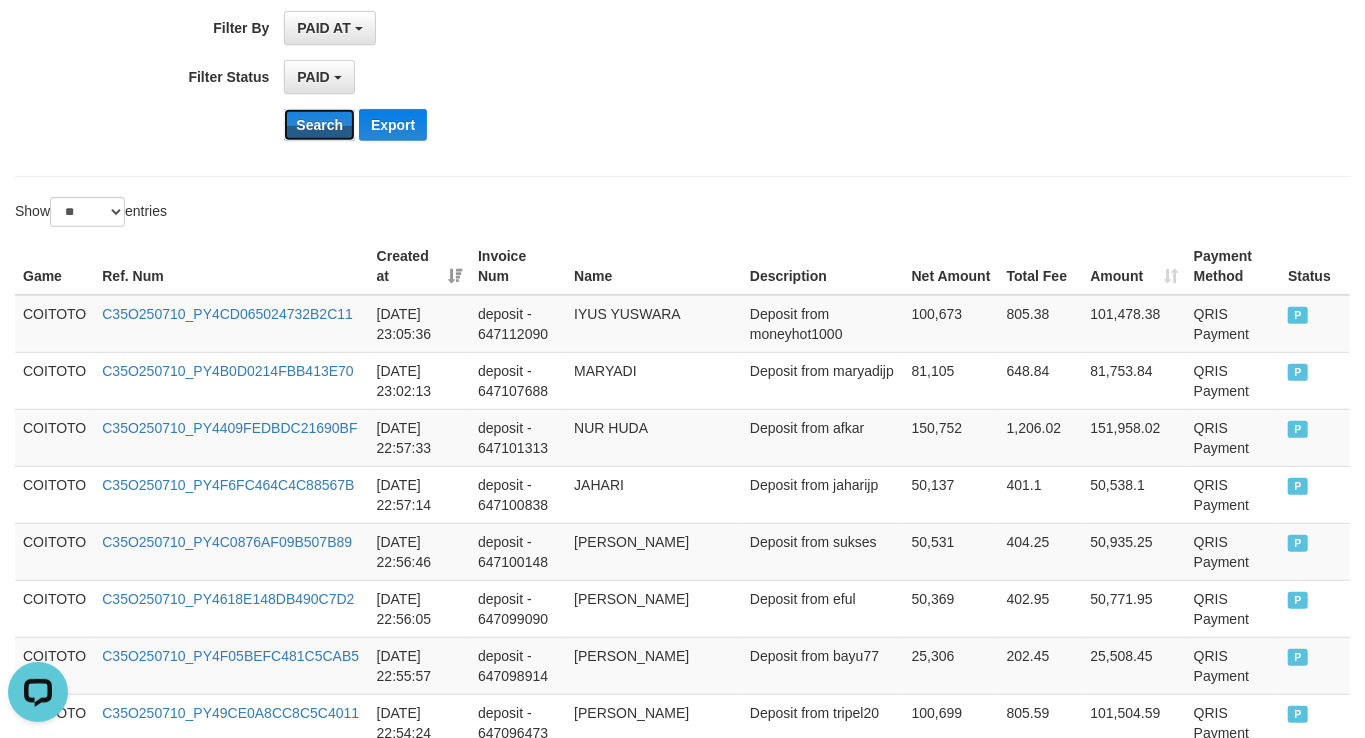 scroll, scrollTop: 400, scrollLeft: 0, axis: vertical 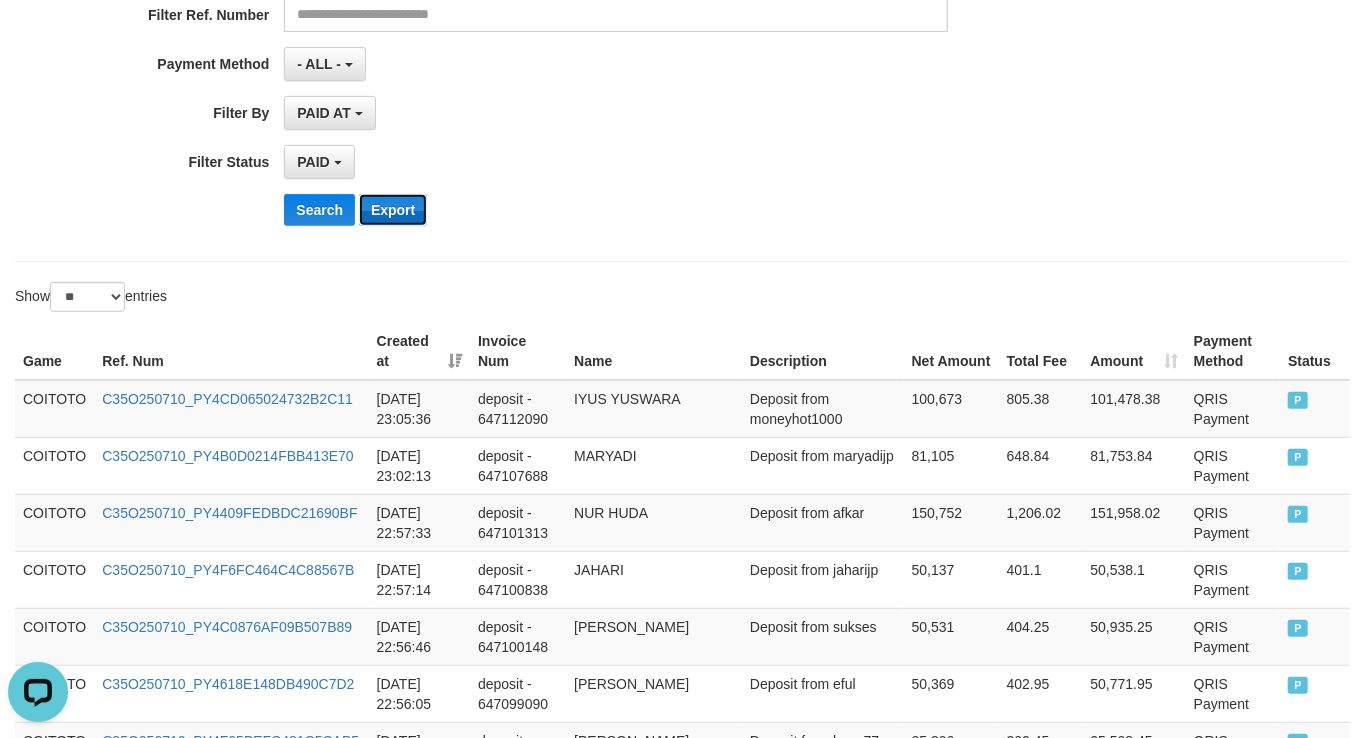 click on "Export" at bounding box center (393, 210) 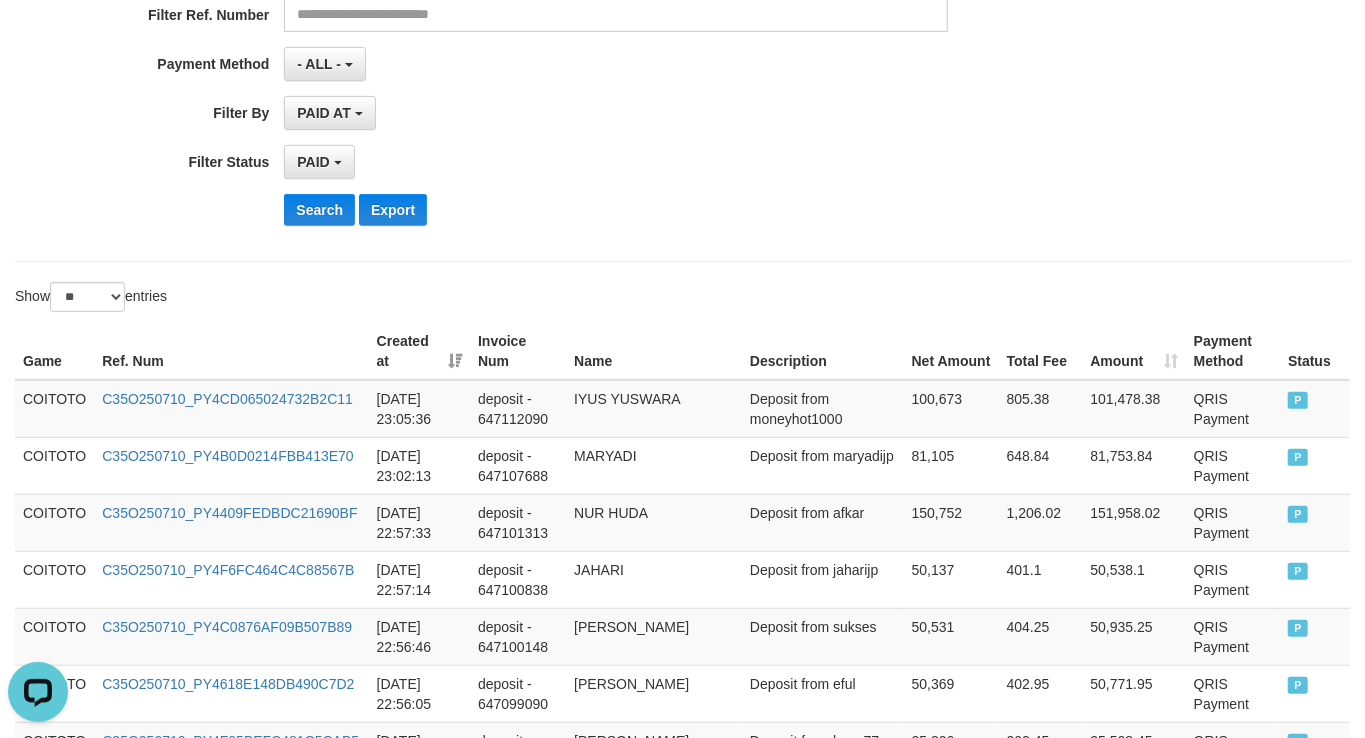 click on "**********" at bounding box center [569, -3] 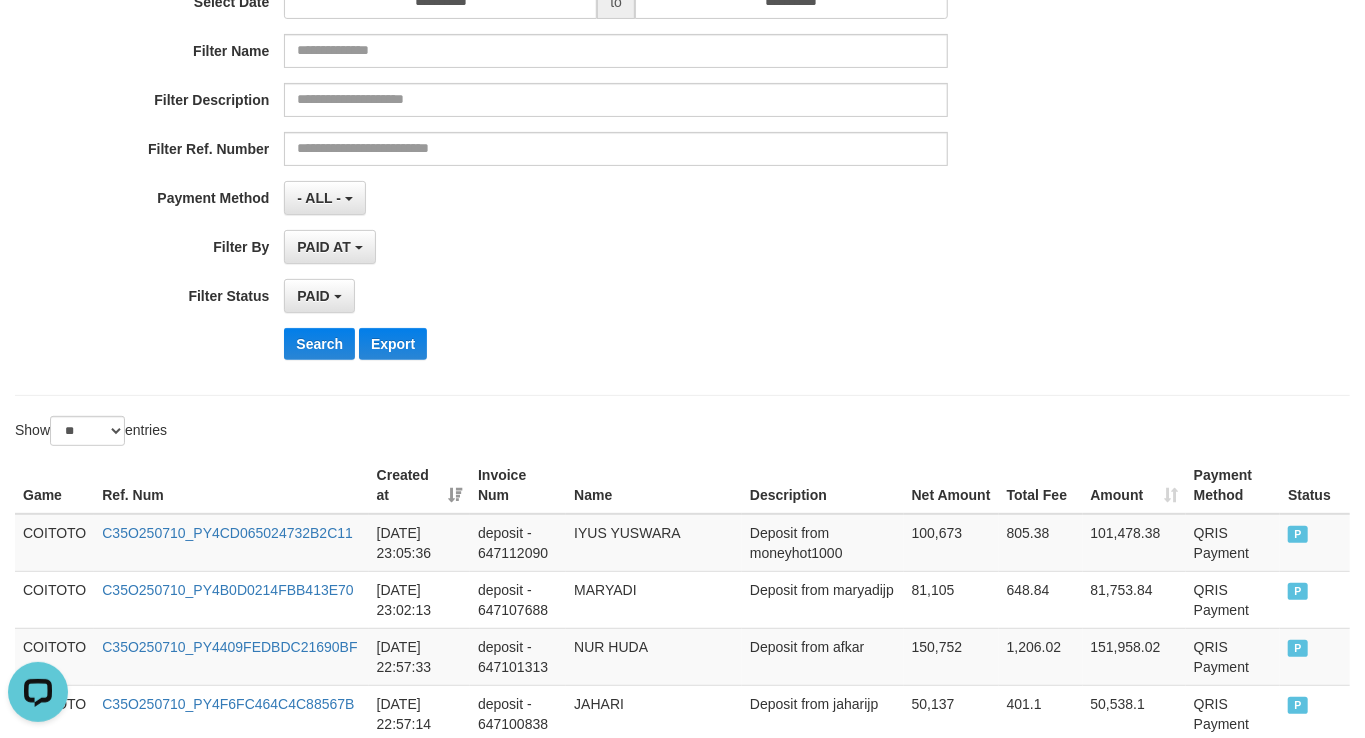 scroll, scrollTop: 133, scrollLeft: 0, axis: vertical 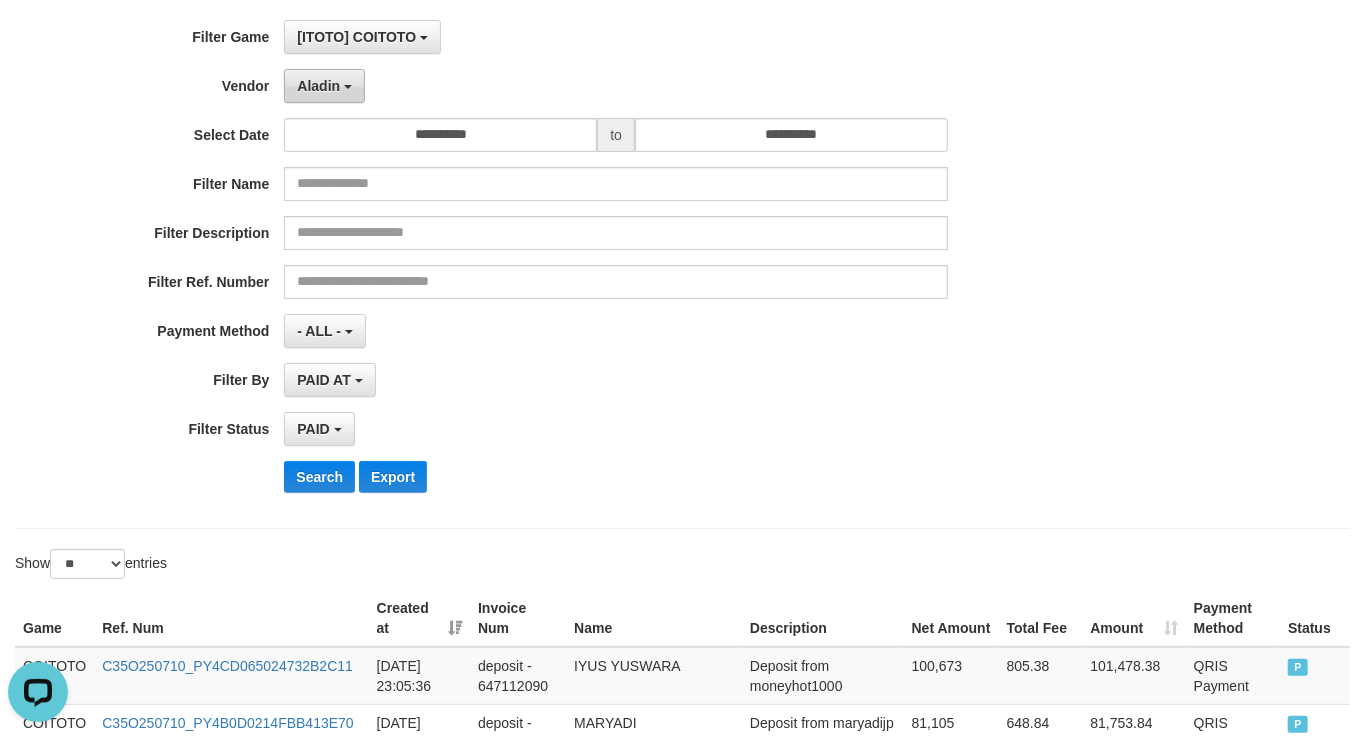 click on "Aladin" at bounding box center [324, 86] 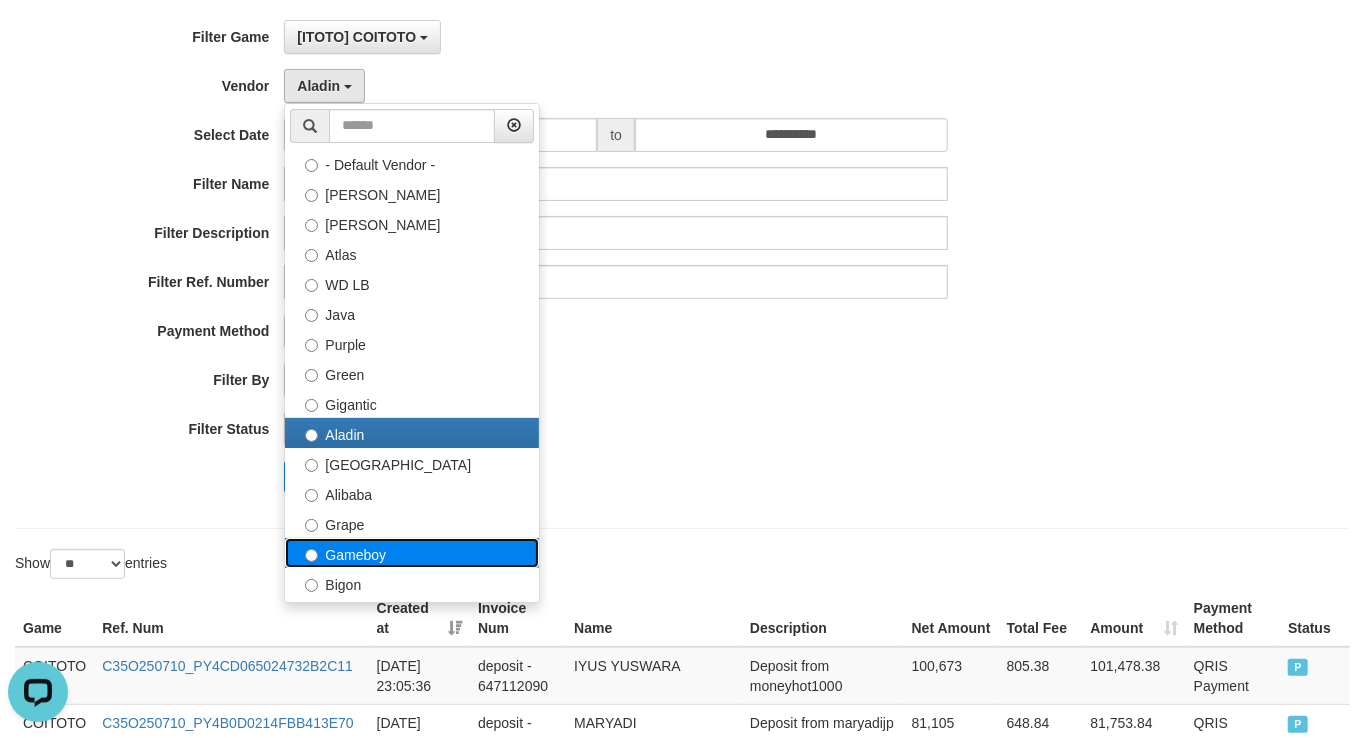 click on "Gameboy" at bounding box center (412, 553) 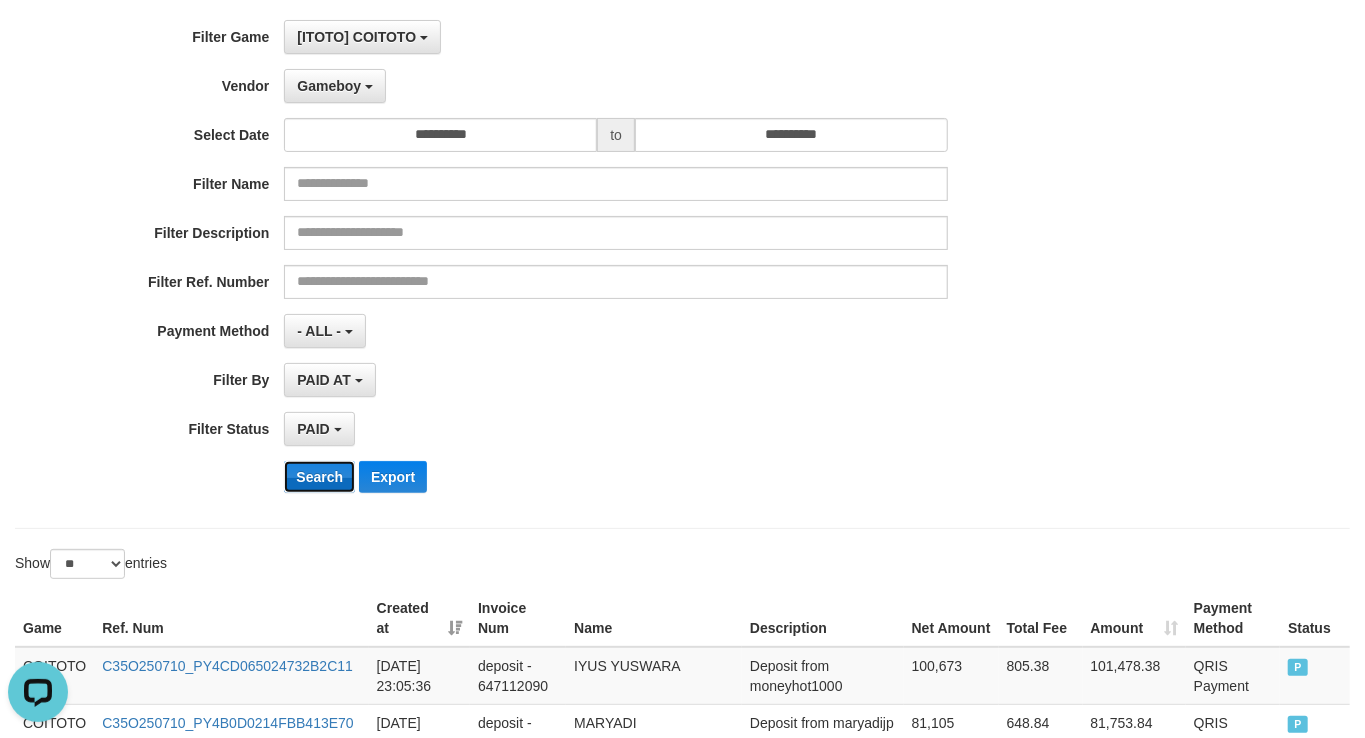 click on "Search" at bounding box center [319, 477] 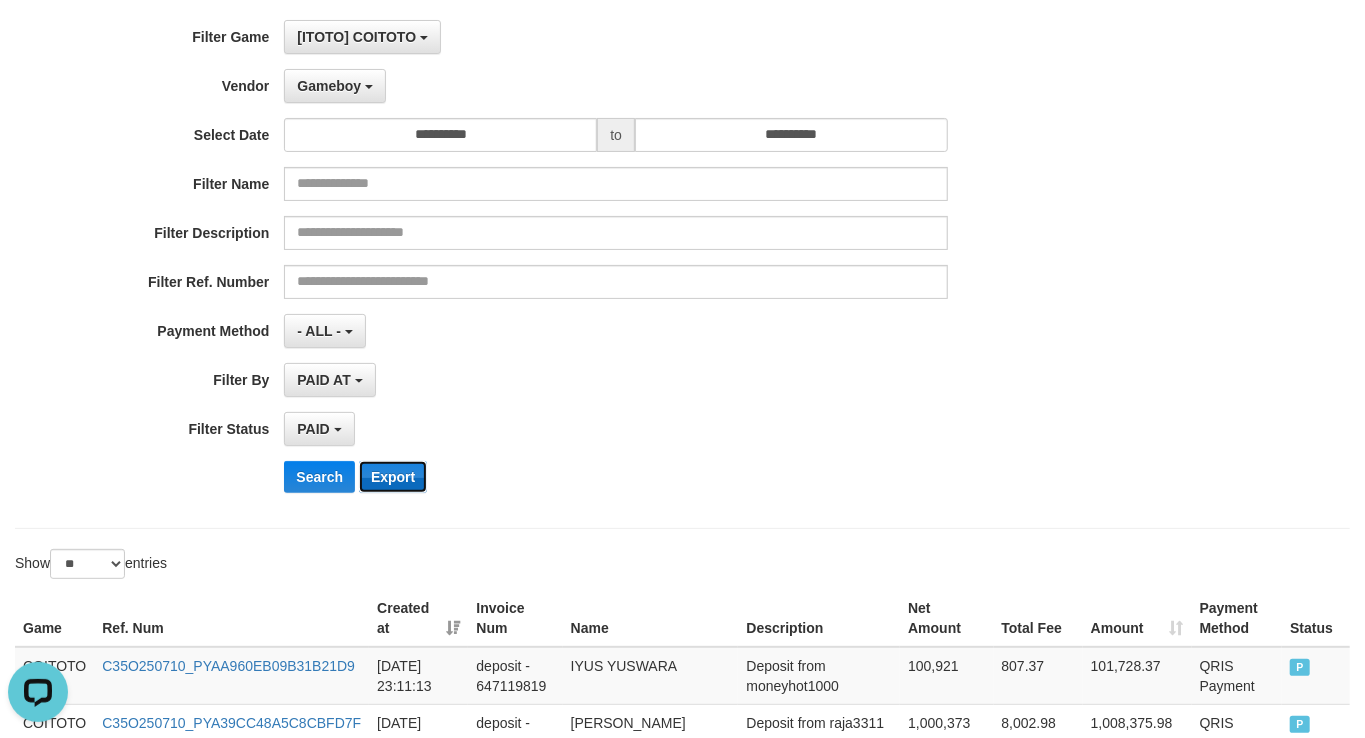 click on "Export" at bounding box center [393, 477] 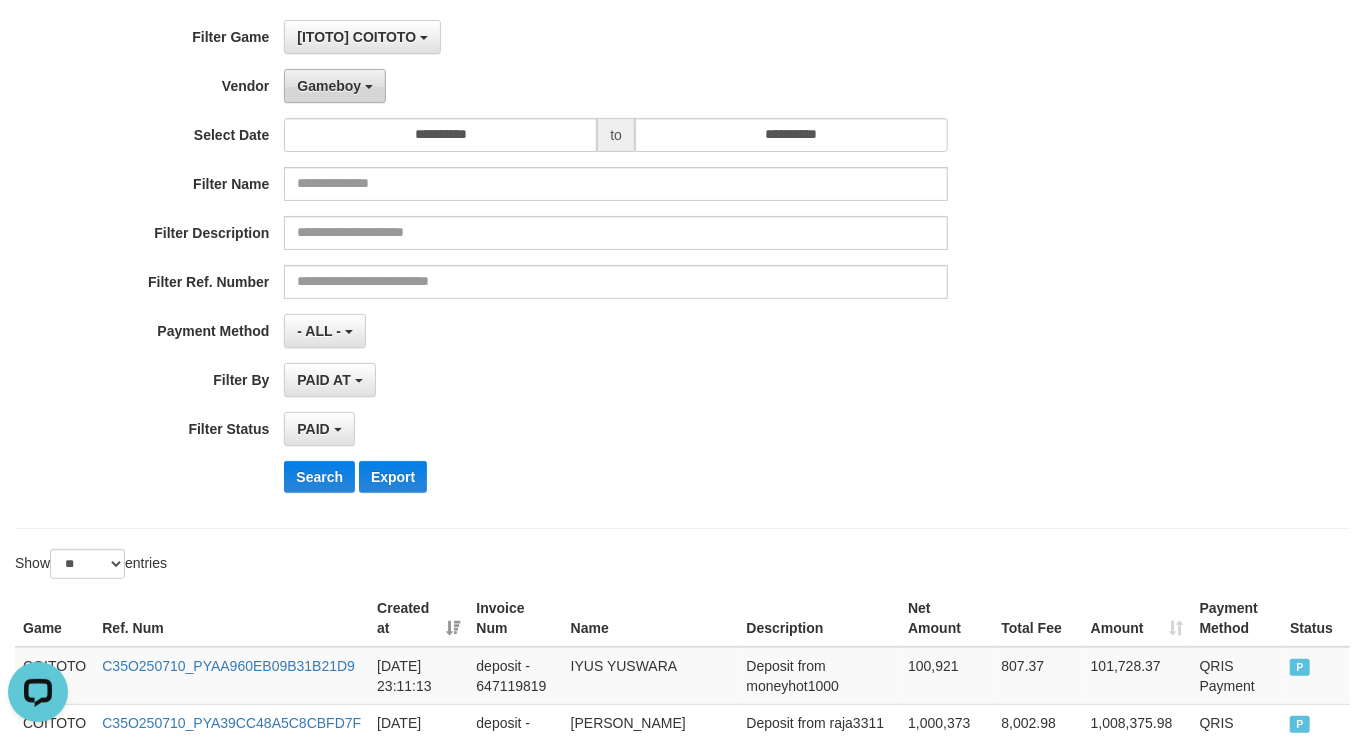 click at bounding box center (369, 87) 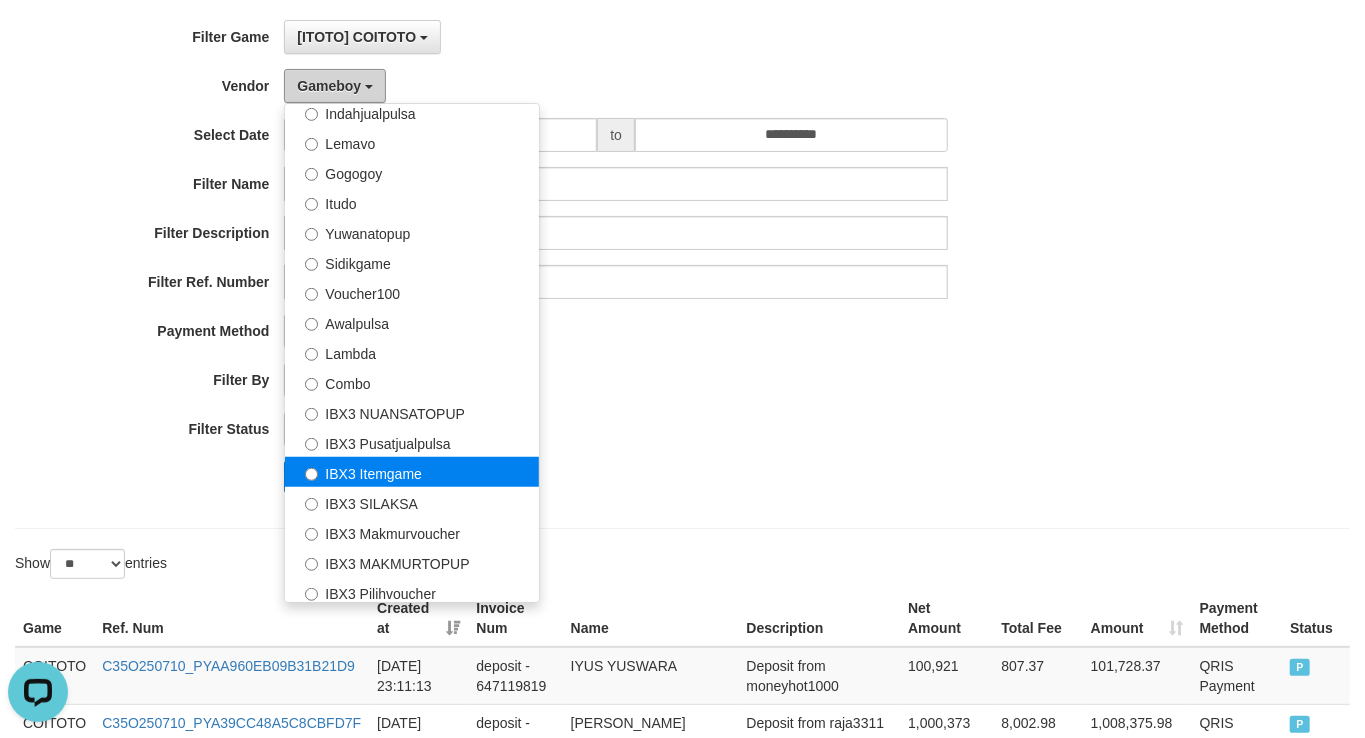 scroll, scrollTop: 688, scrollLeft: 0, axis: vertical 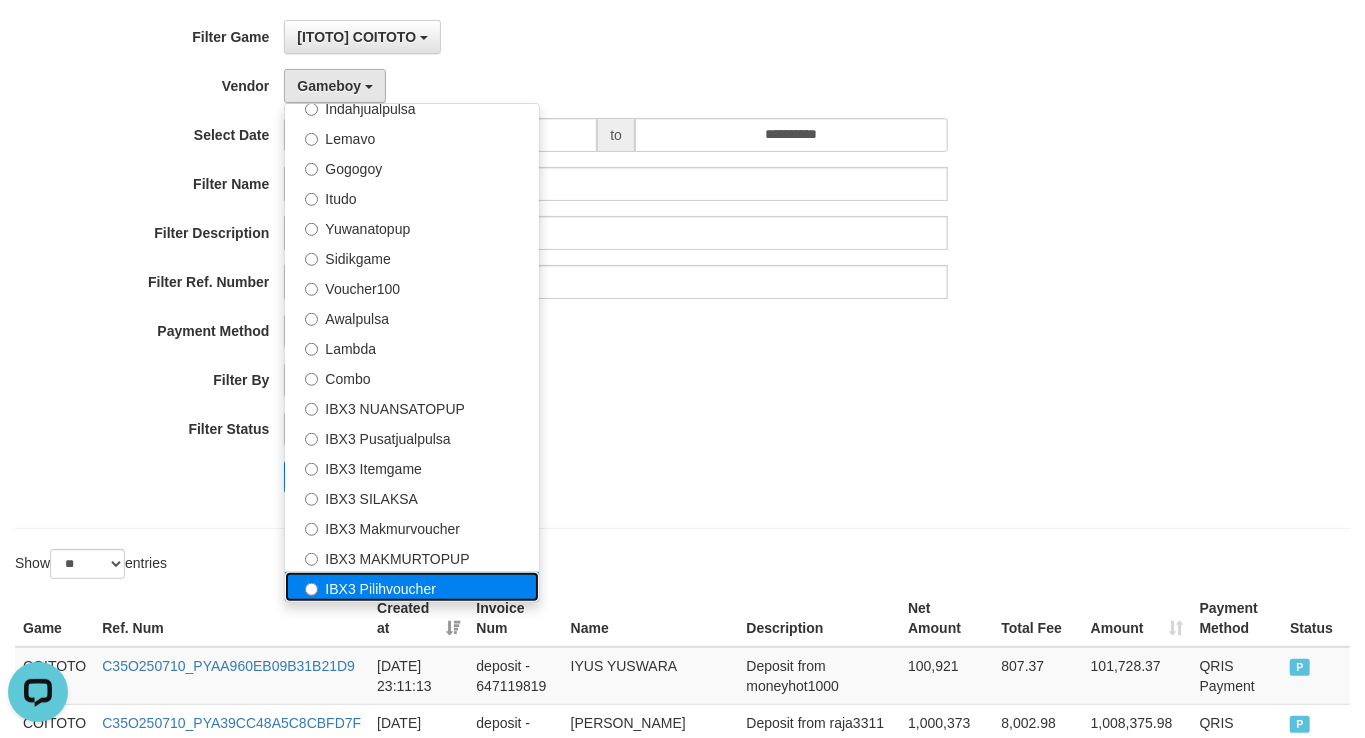 click on "IBX3 Pilihvoucher" at bounding box center [412, 587] 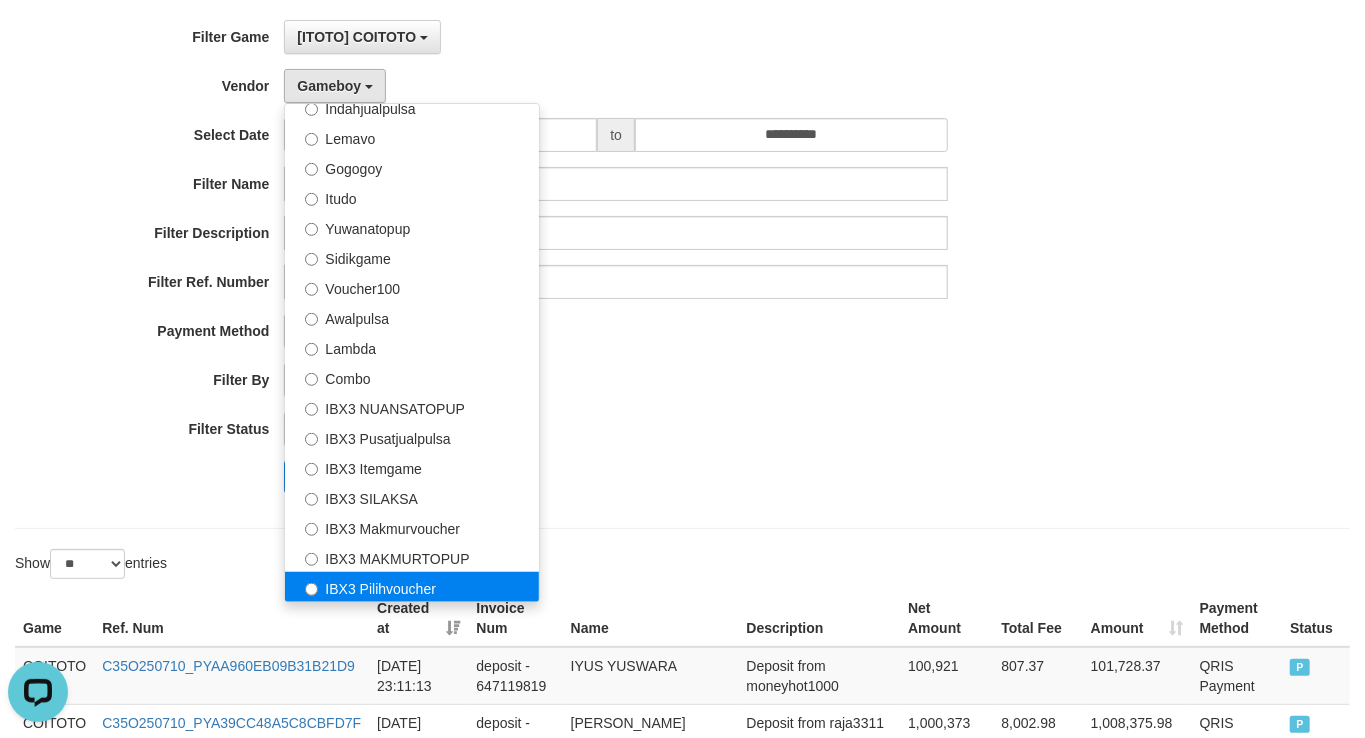 select on "**********" 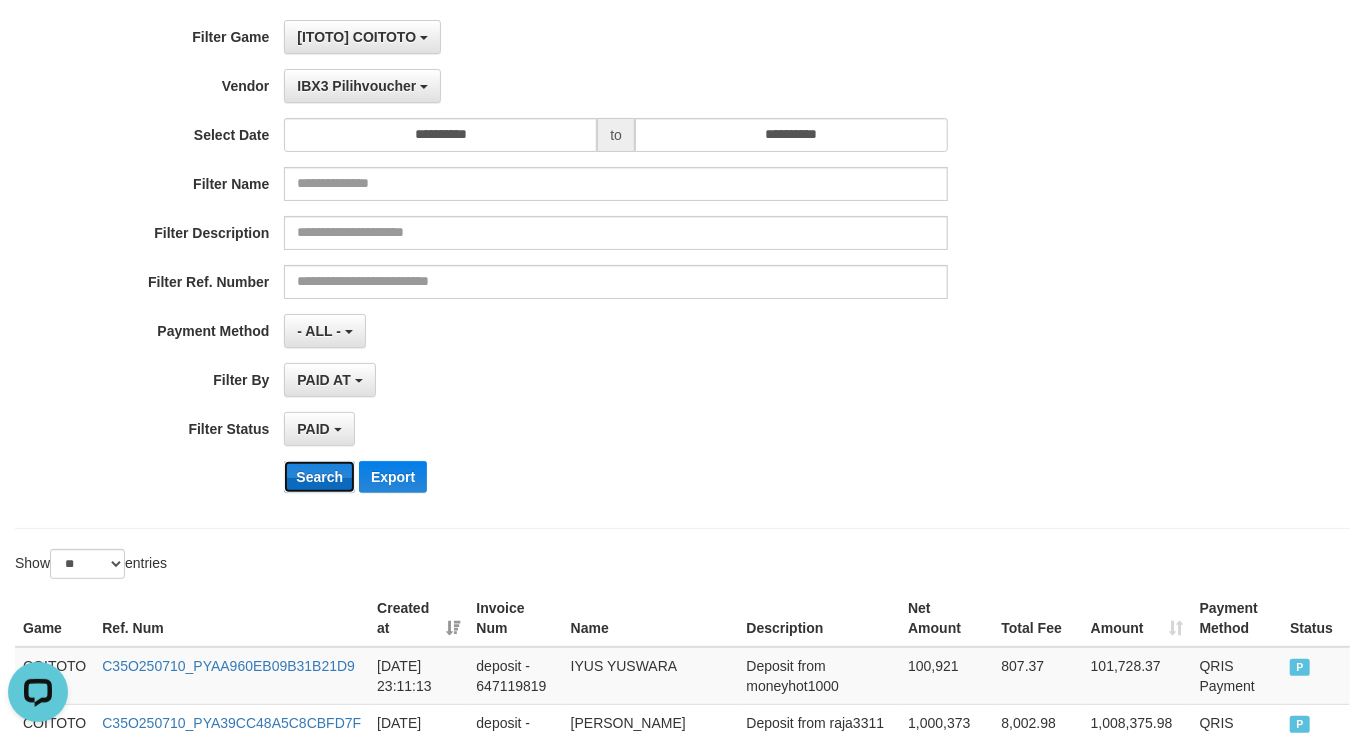 click on "Search" at bounding box center (319, 477) 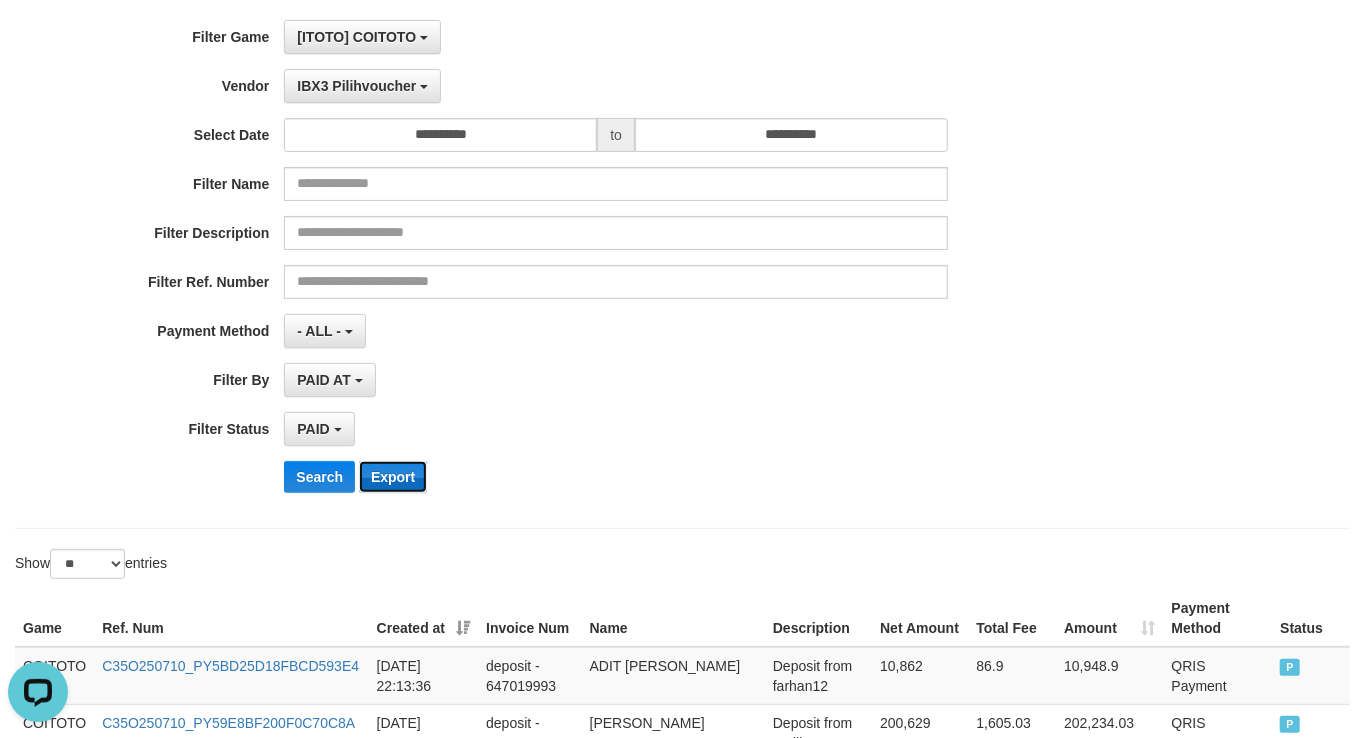 click on "Export" at bounding box center (393, 477) 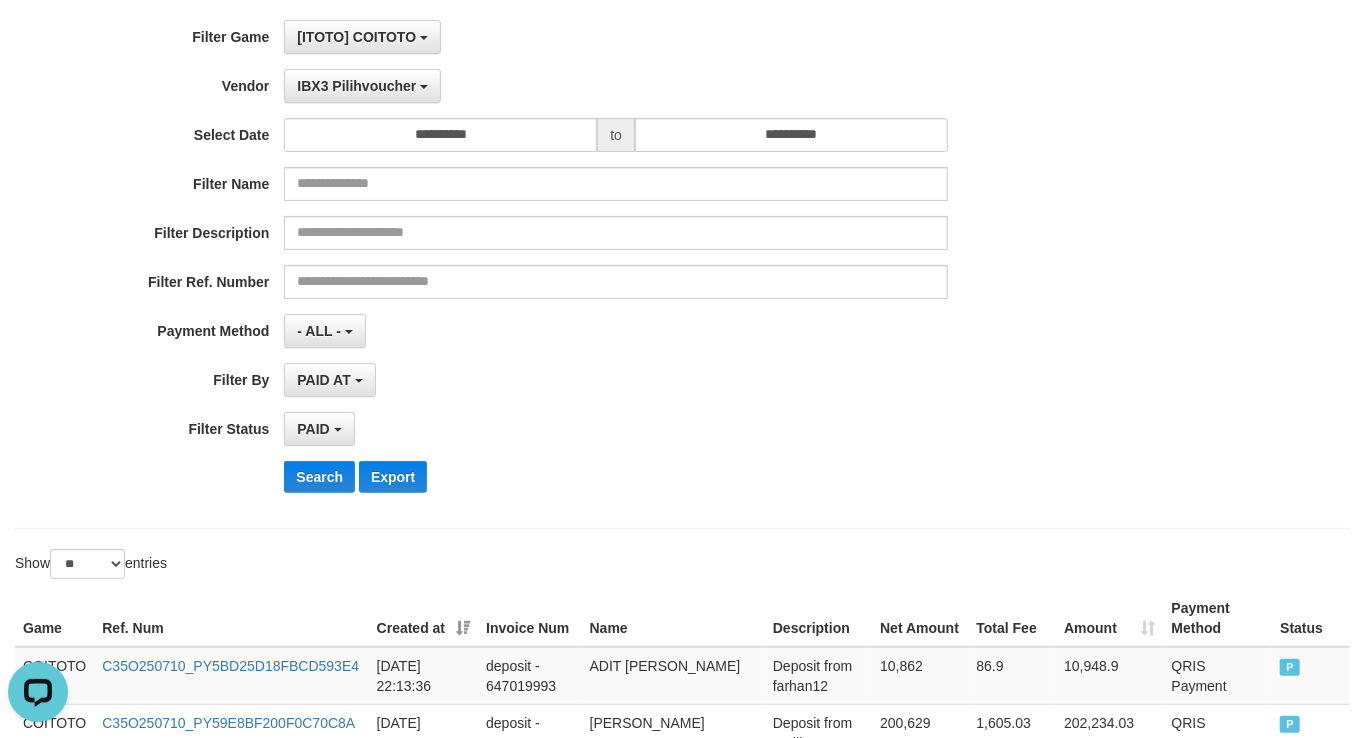 click on "PAID								    SELECT ALL  - ALL -  SELECT STATUS
PENDING/UNPAID
PAID
CANCELED
EXPIRED" at bounding box center (616, 429) 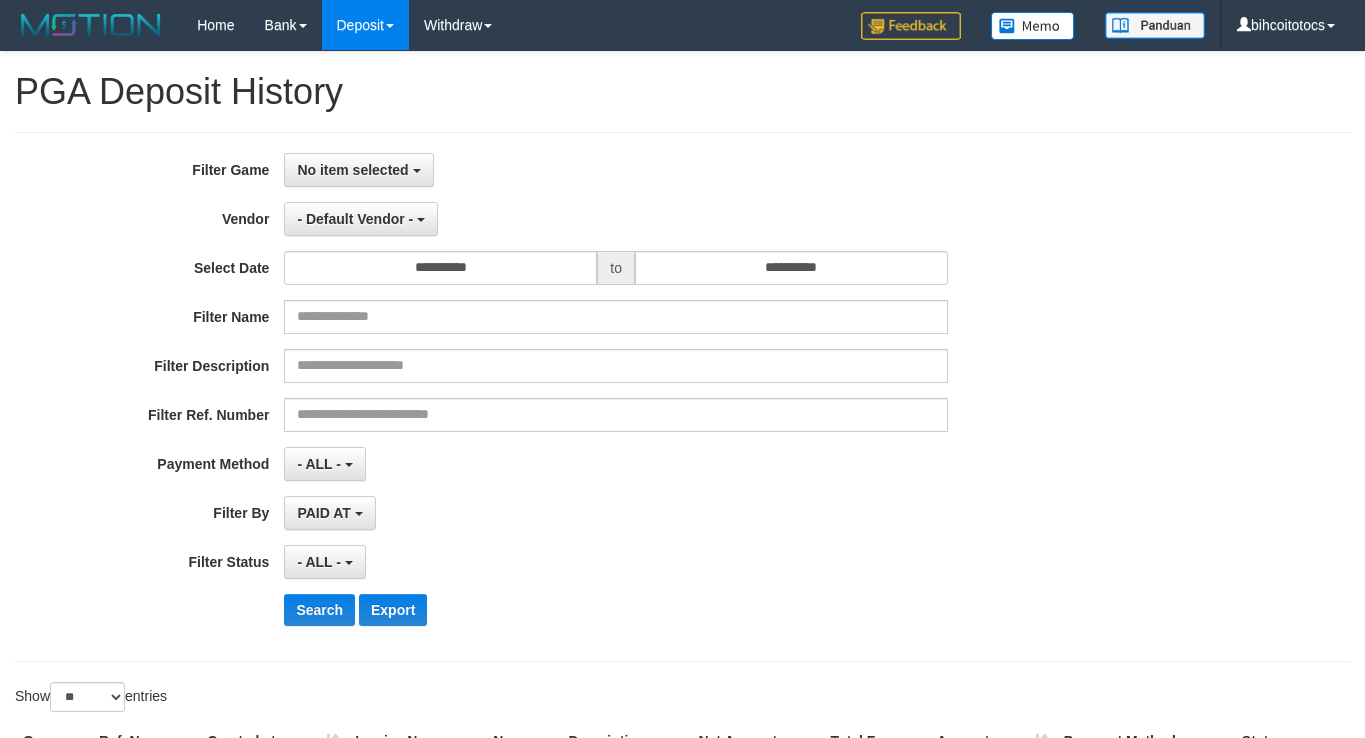 select 